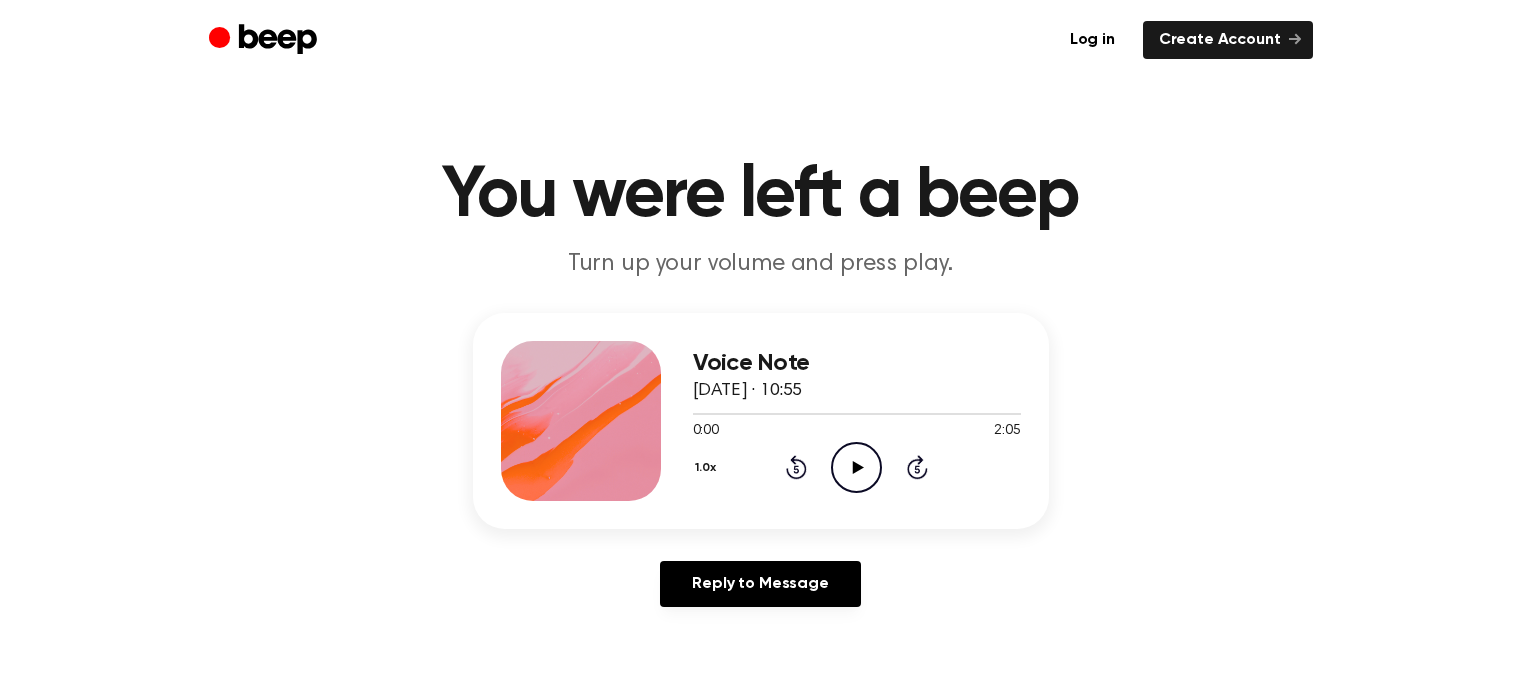 scroll, scrollTop: 0, scrollLeft: 0, axis: both 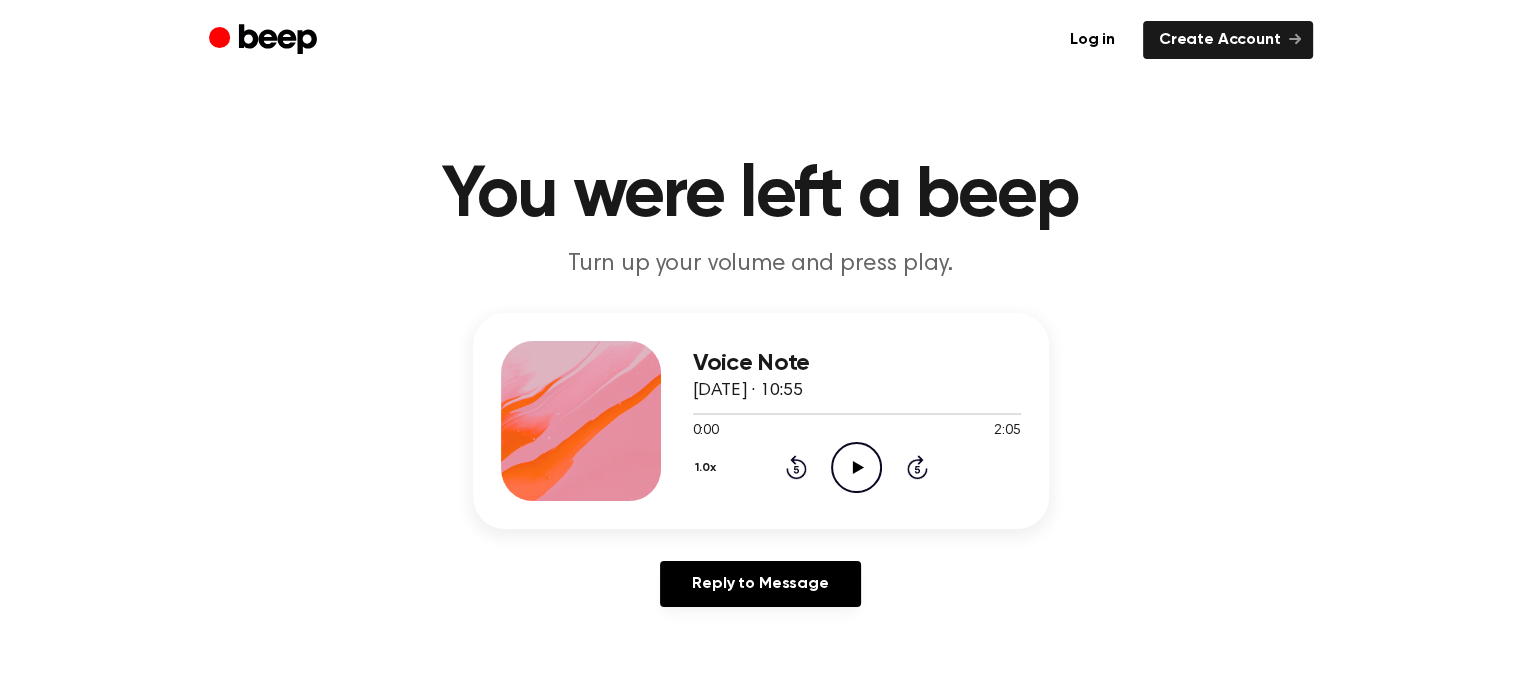 click on "Play Audio" 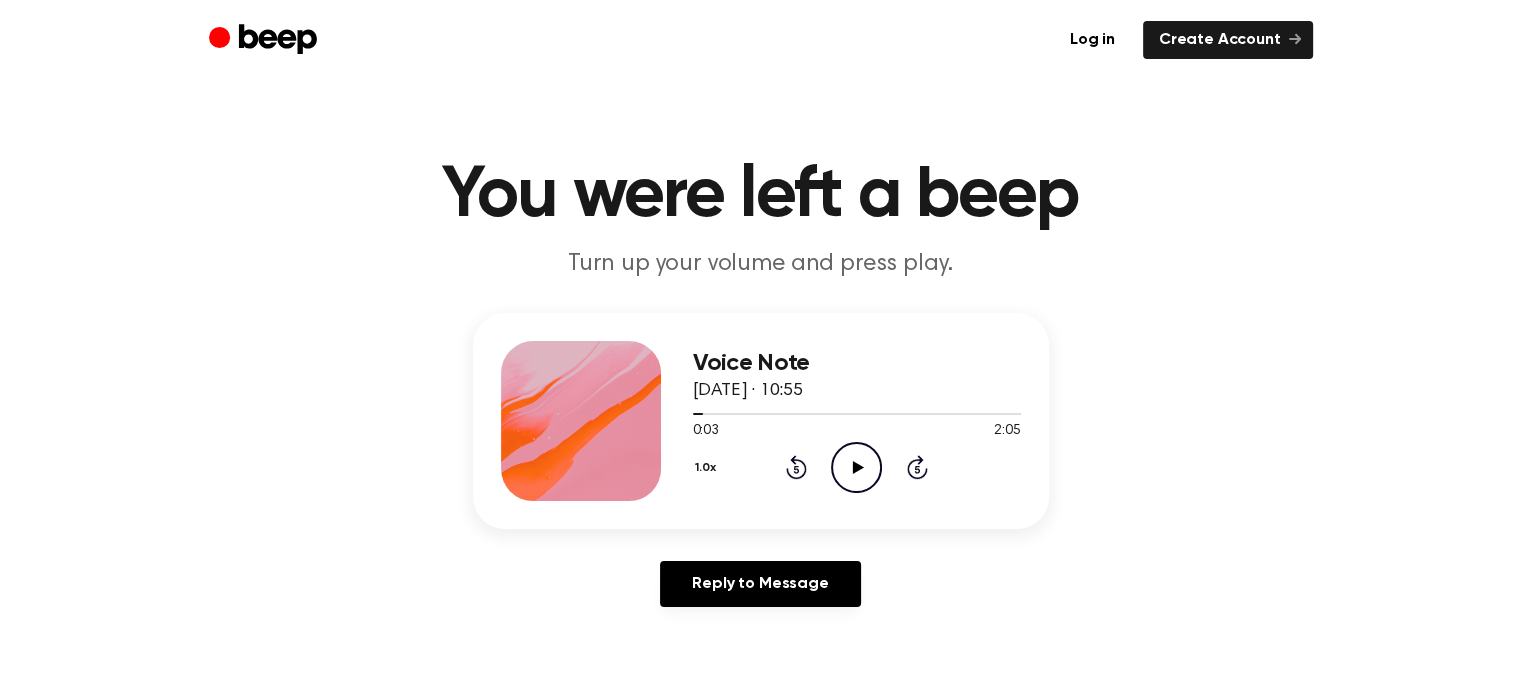 click on "Play Audio" 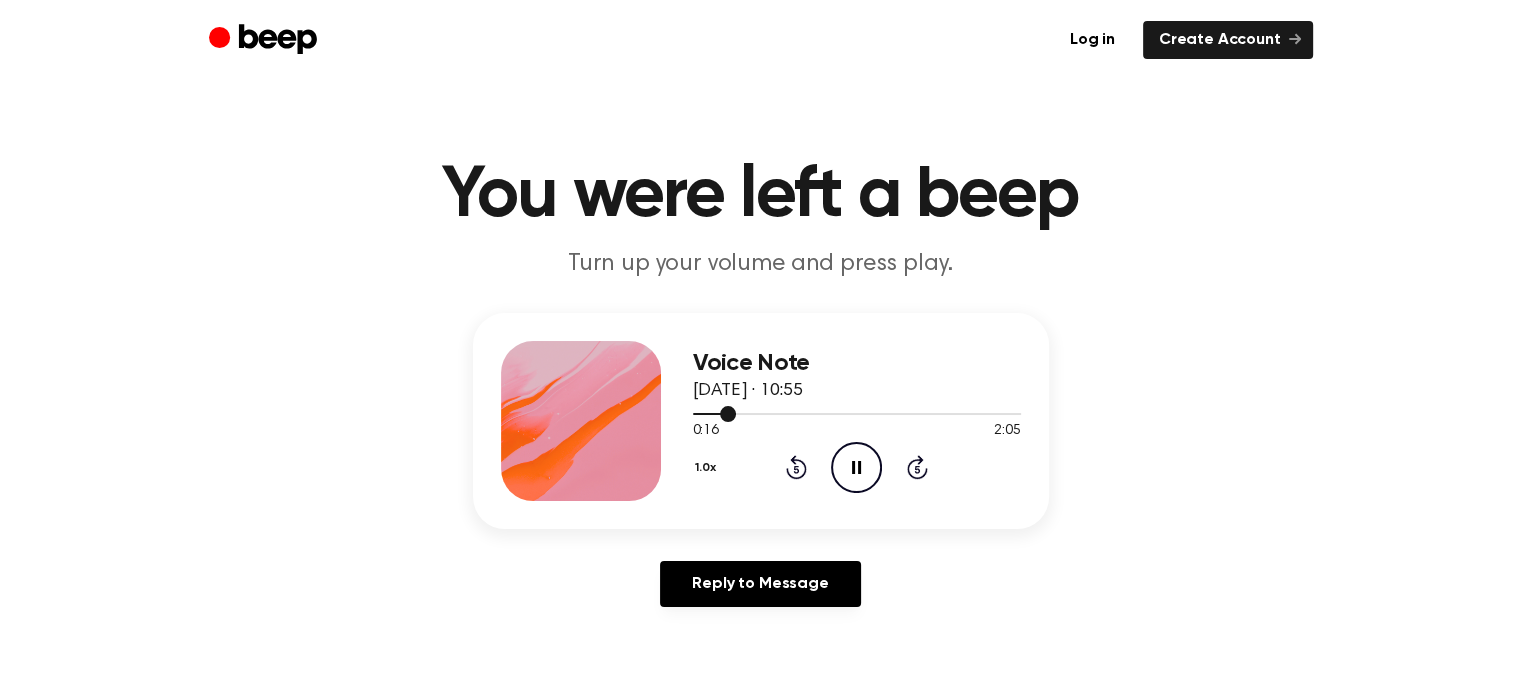 click at bounding box center (715, 414) 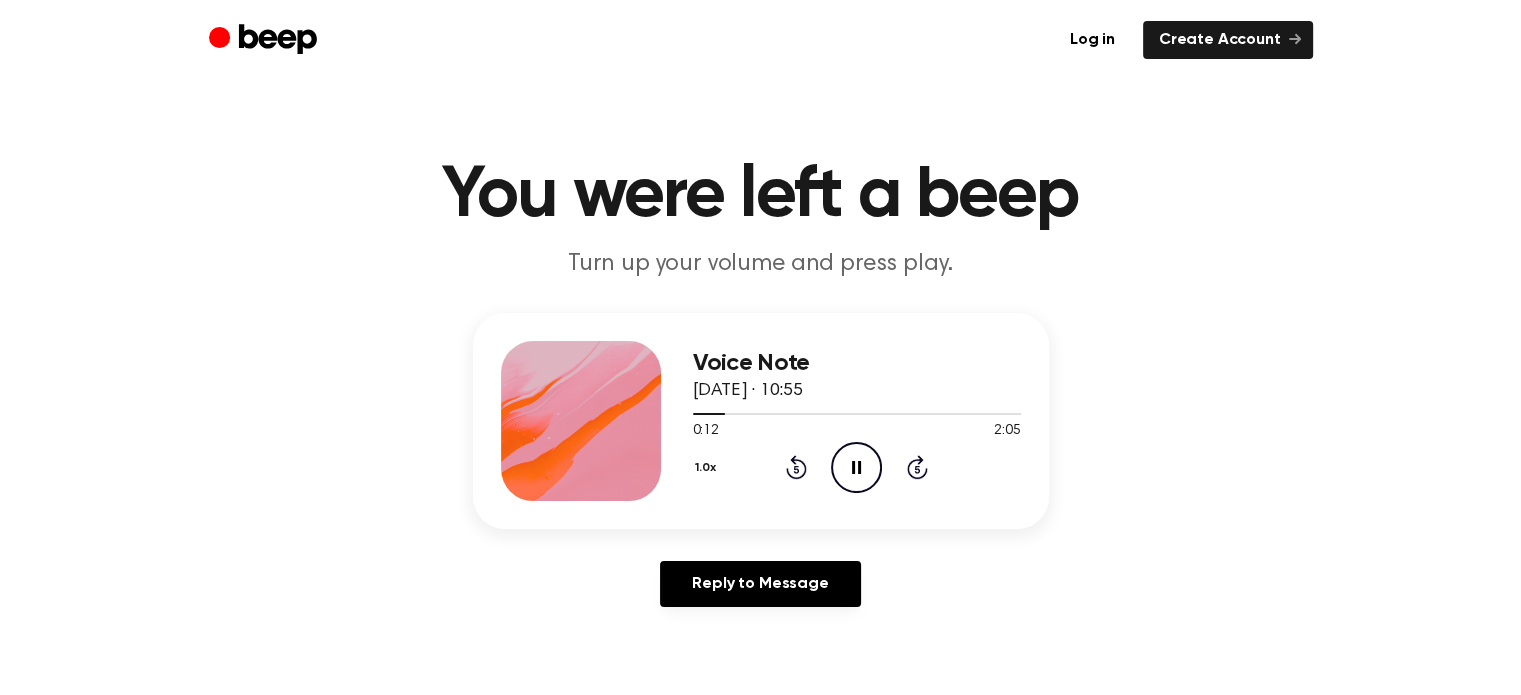 click on "Pause Audio" 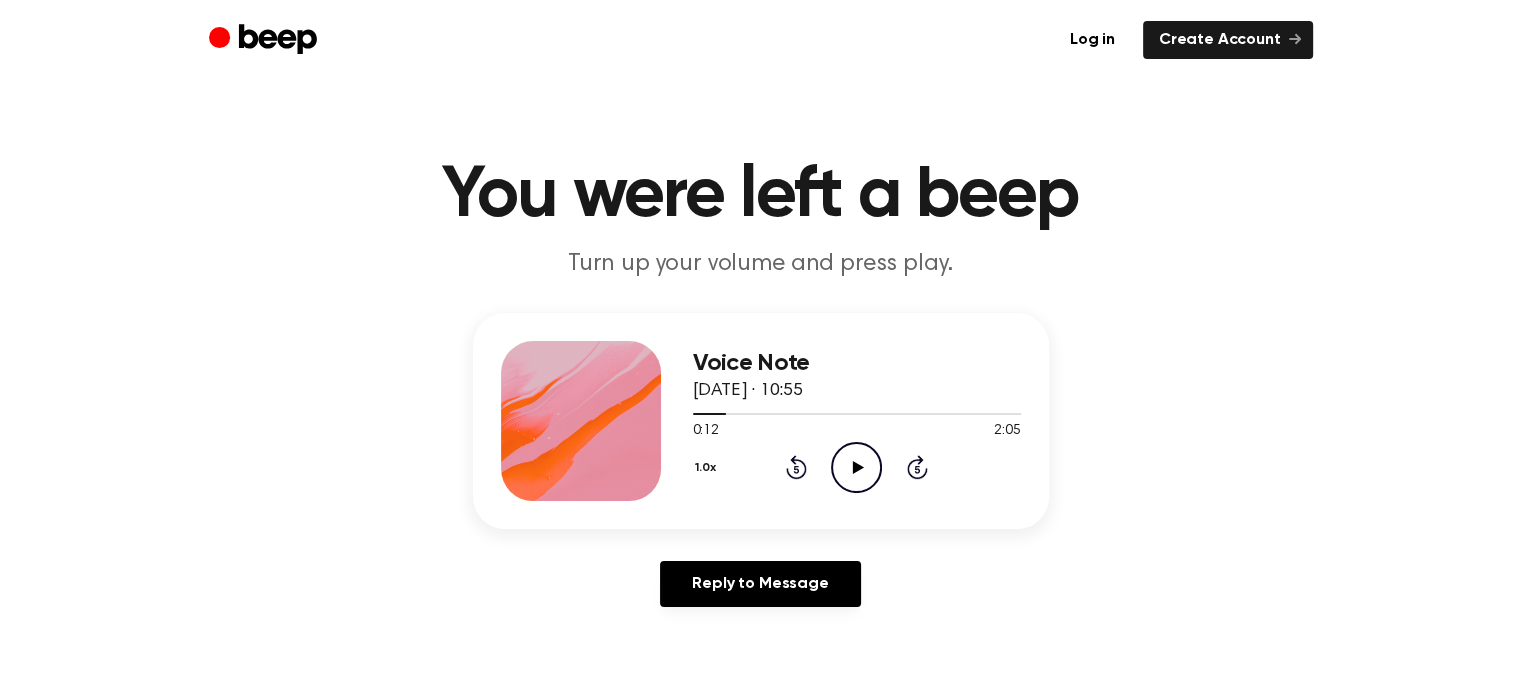 click on "Play Audio" 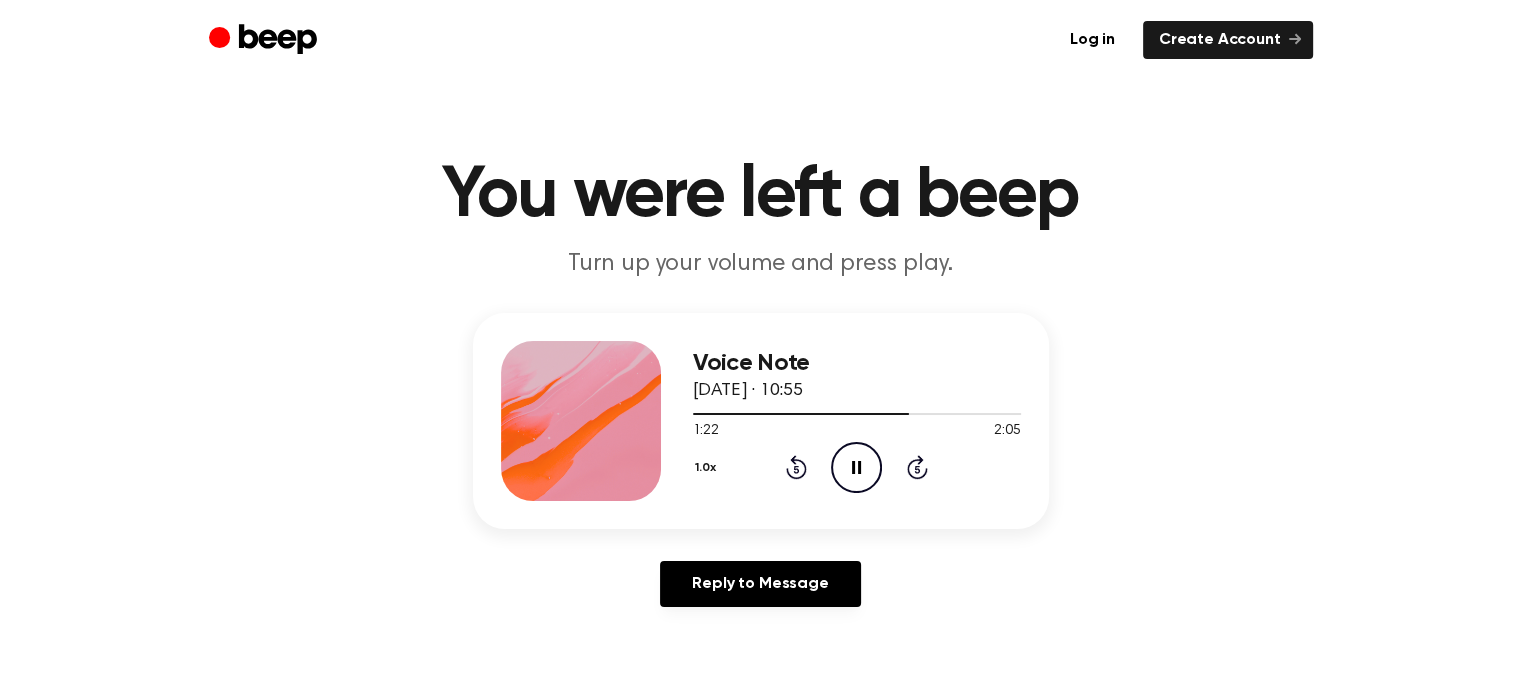 click on "Pause Audio" 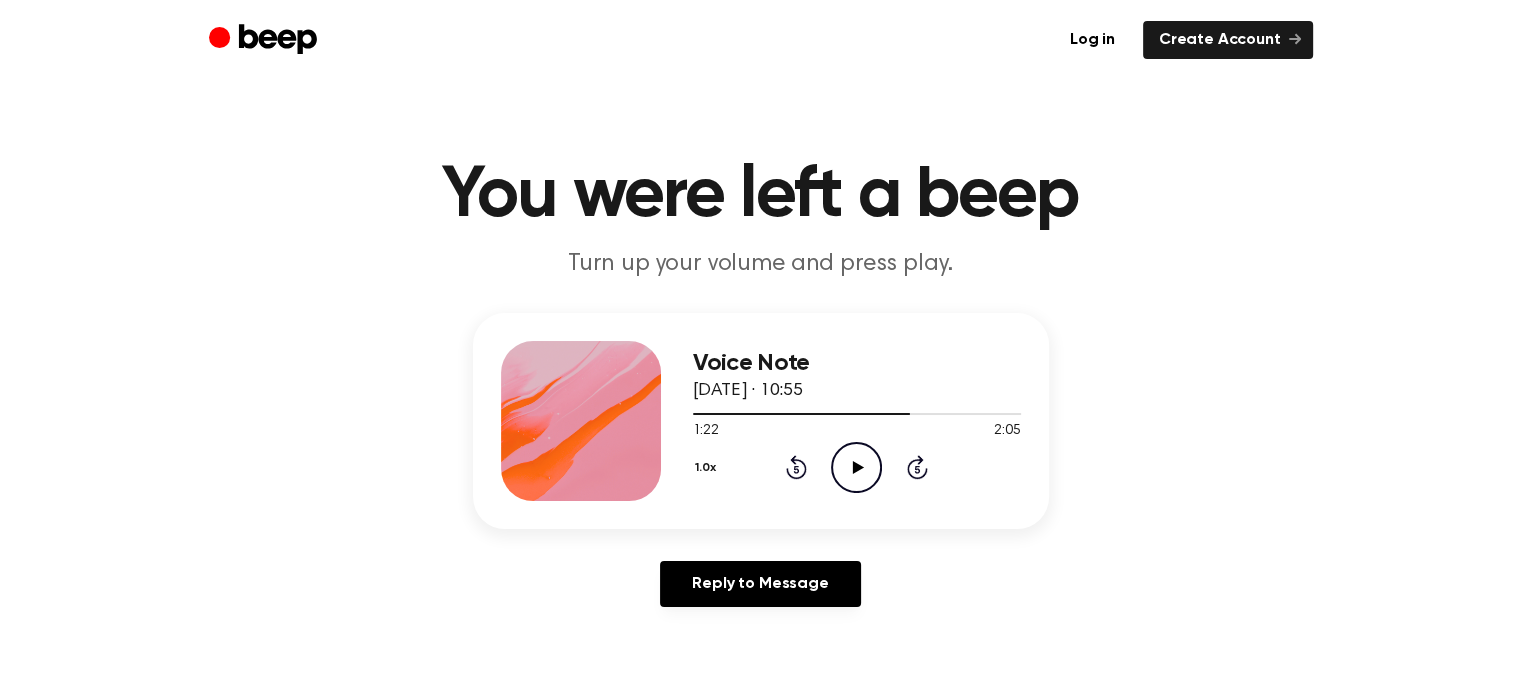 click on "Play Audio" 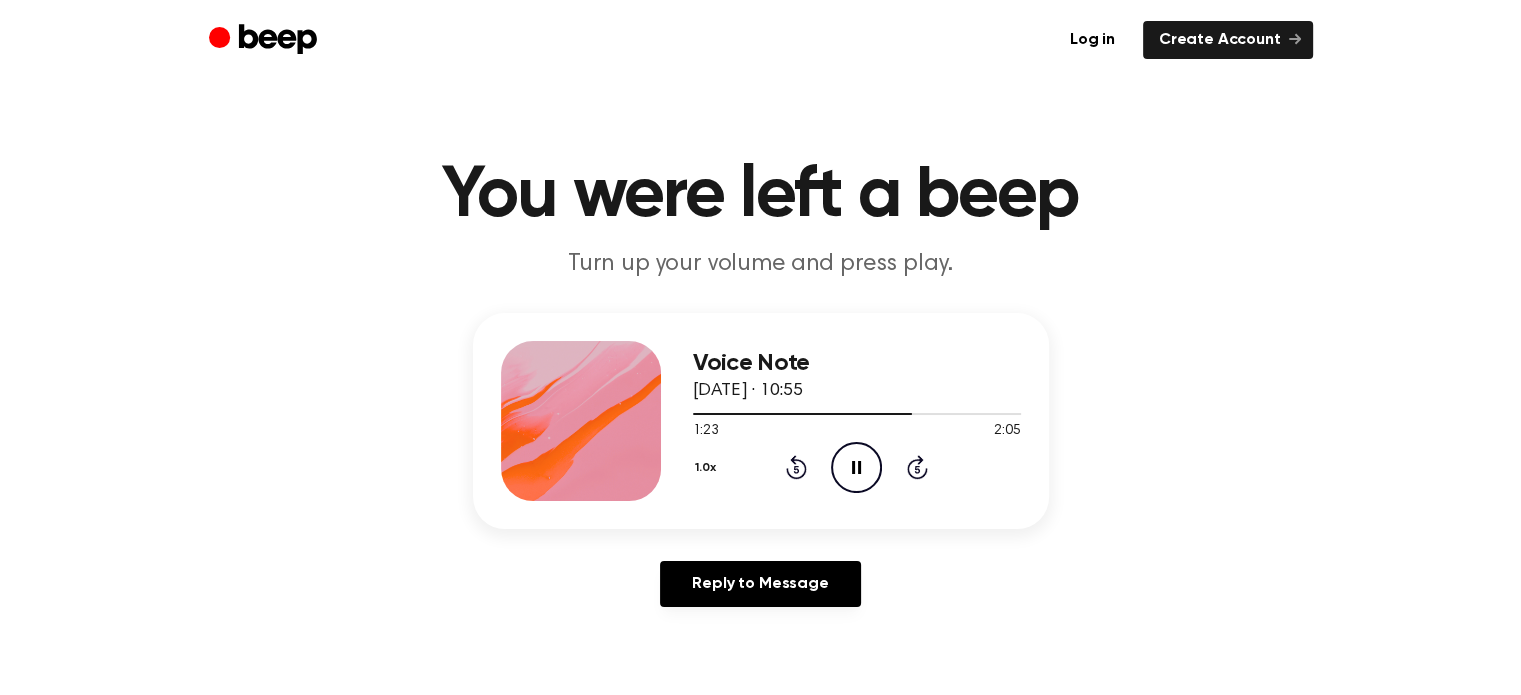 click on "Pause Audio" 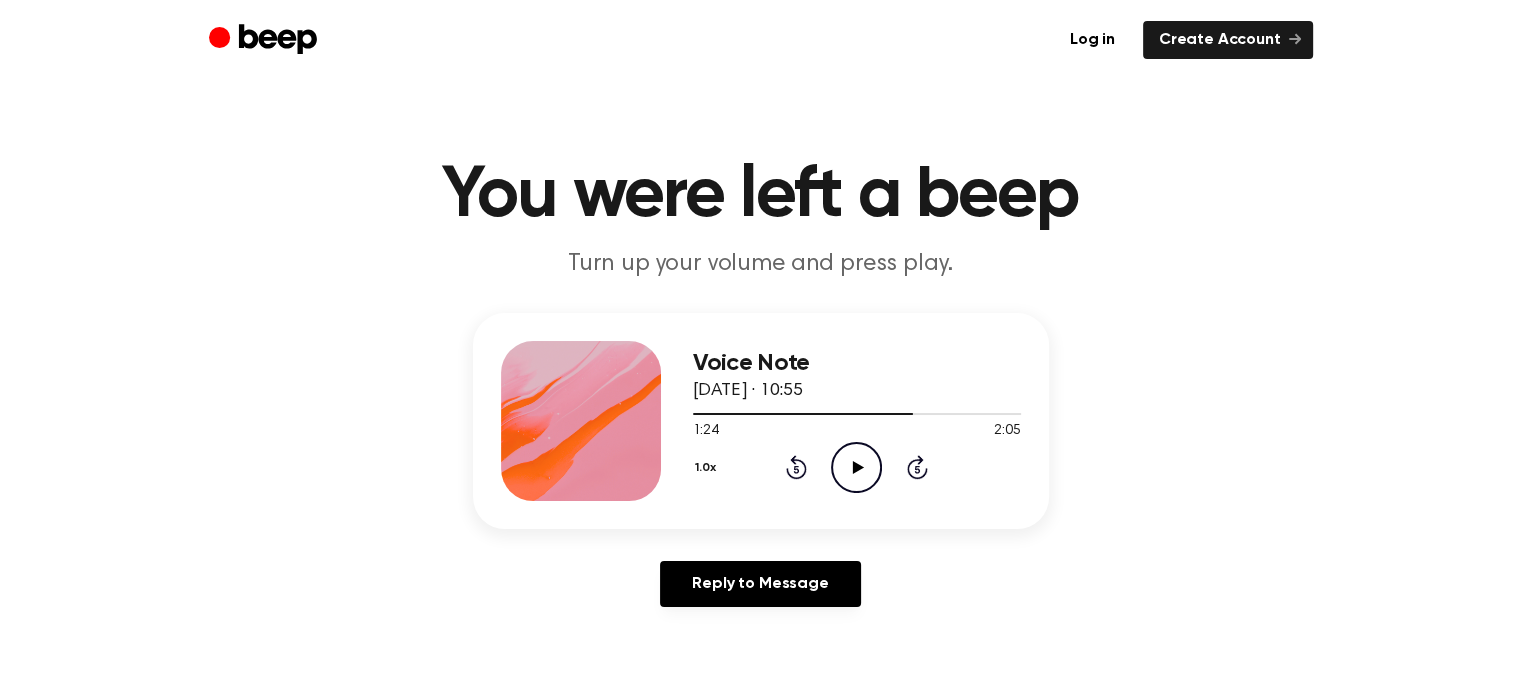 click on "Play Audio" 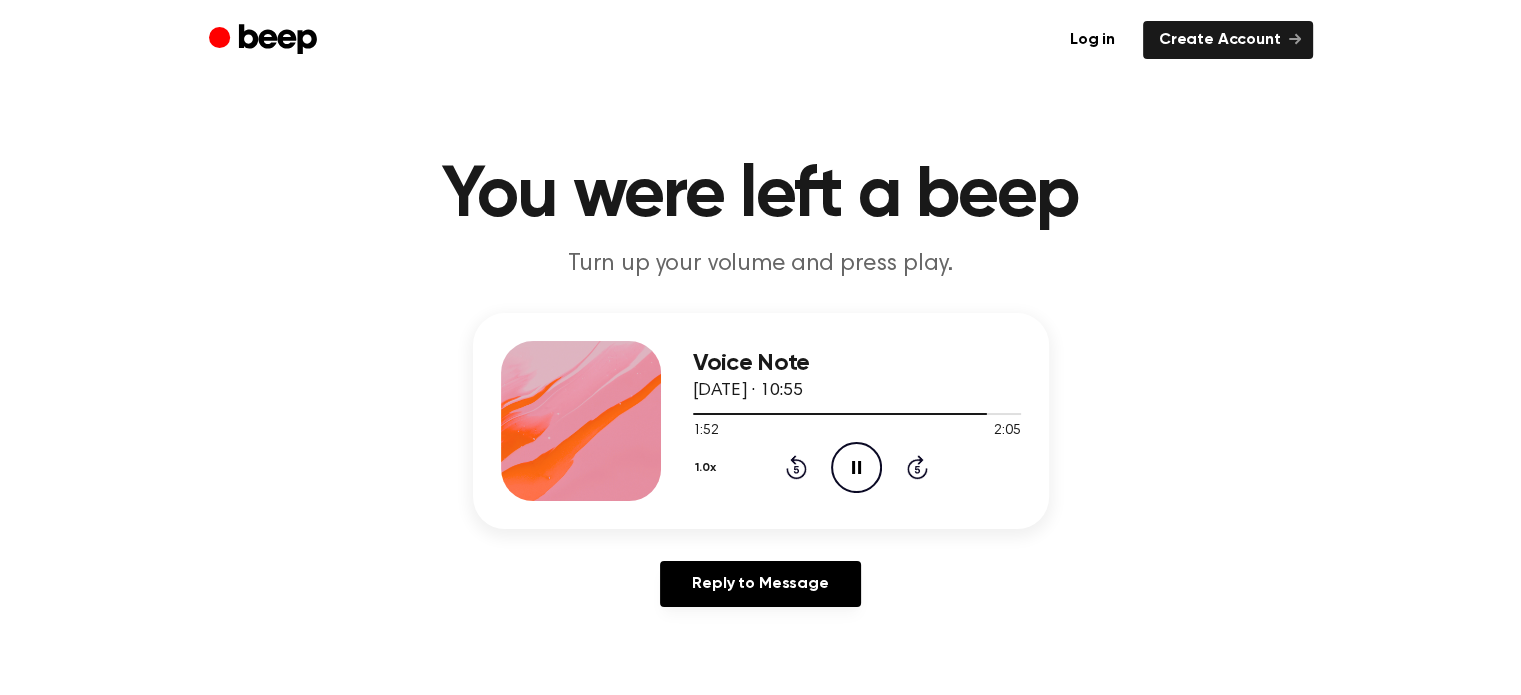 click on "Pause Audio" 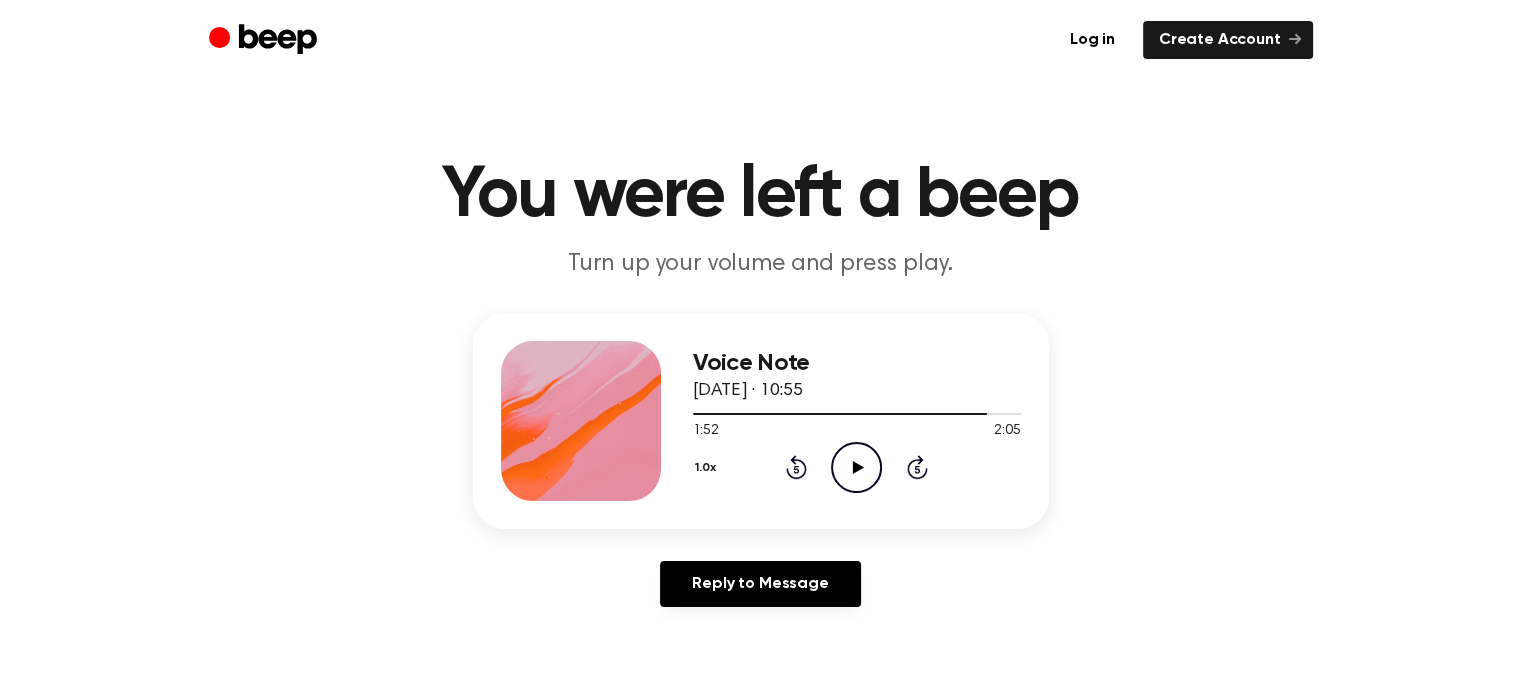 click on "Play Audio" 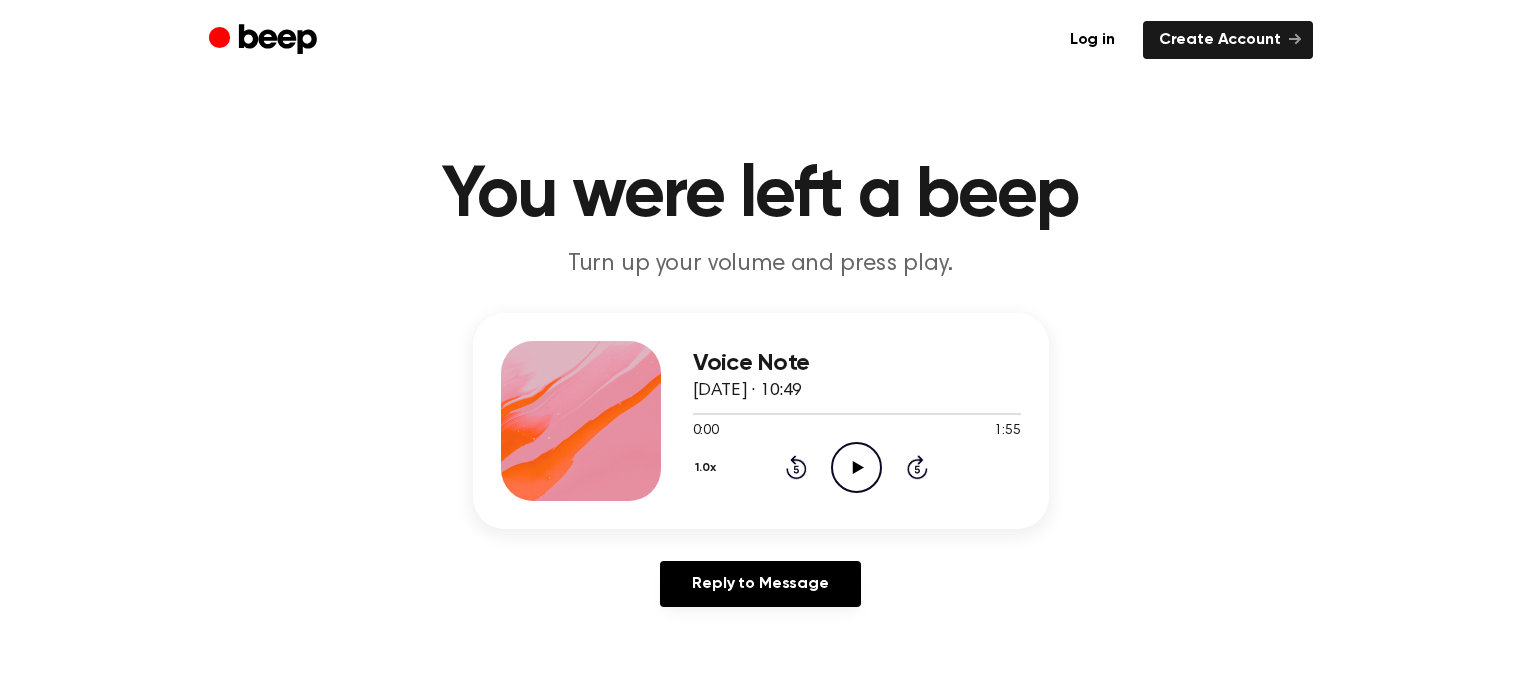 scroll, scrollTop: 0, scrollLeft: 0, axis: both 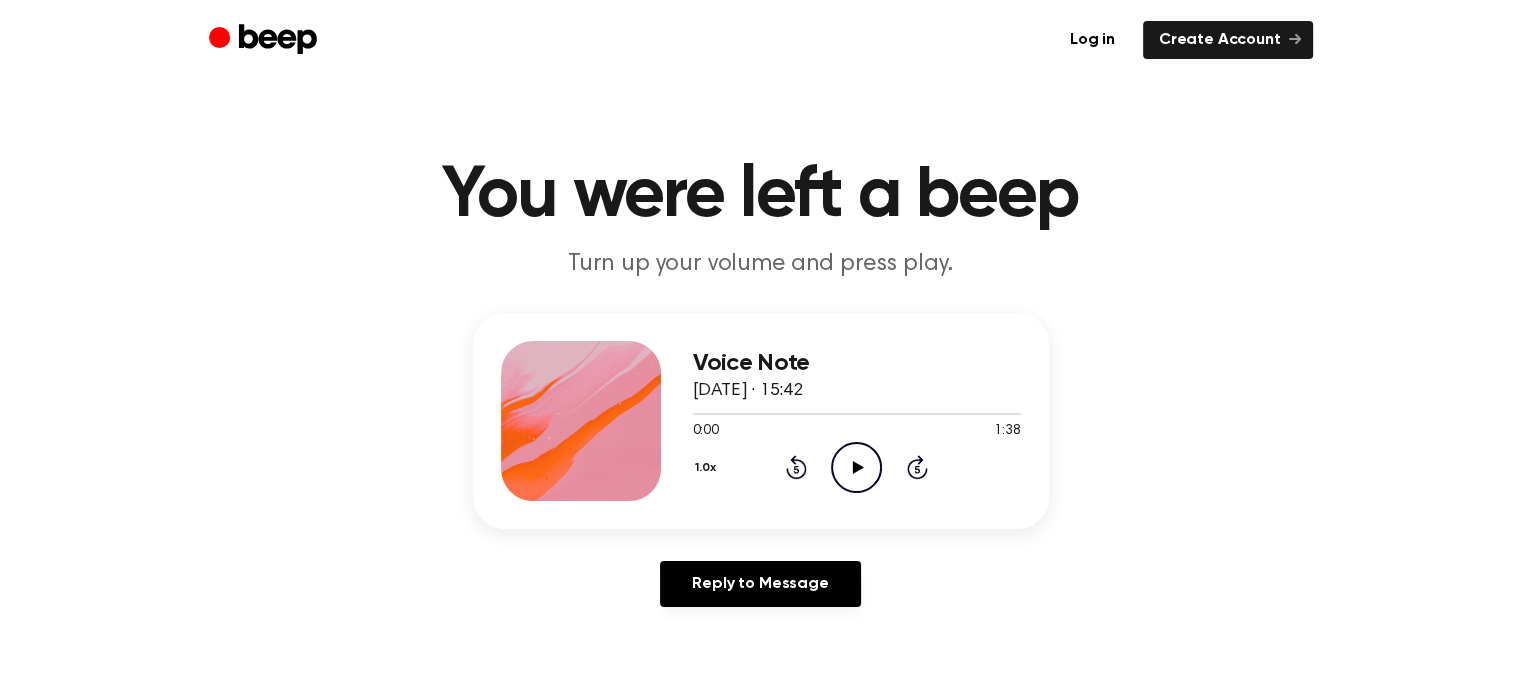 click on "Play Audio" 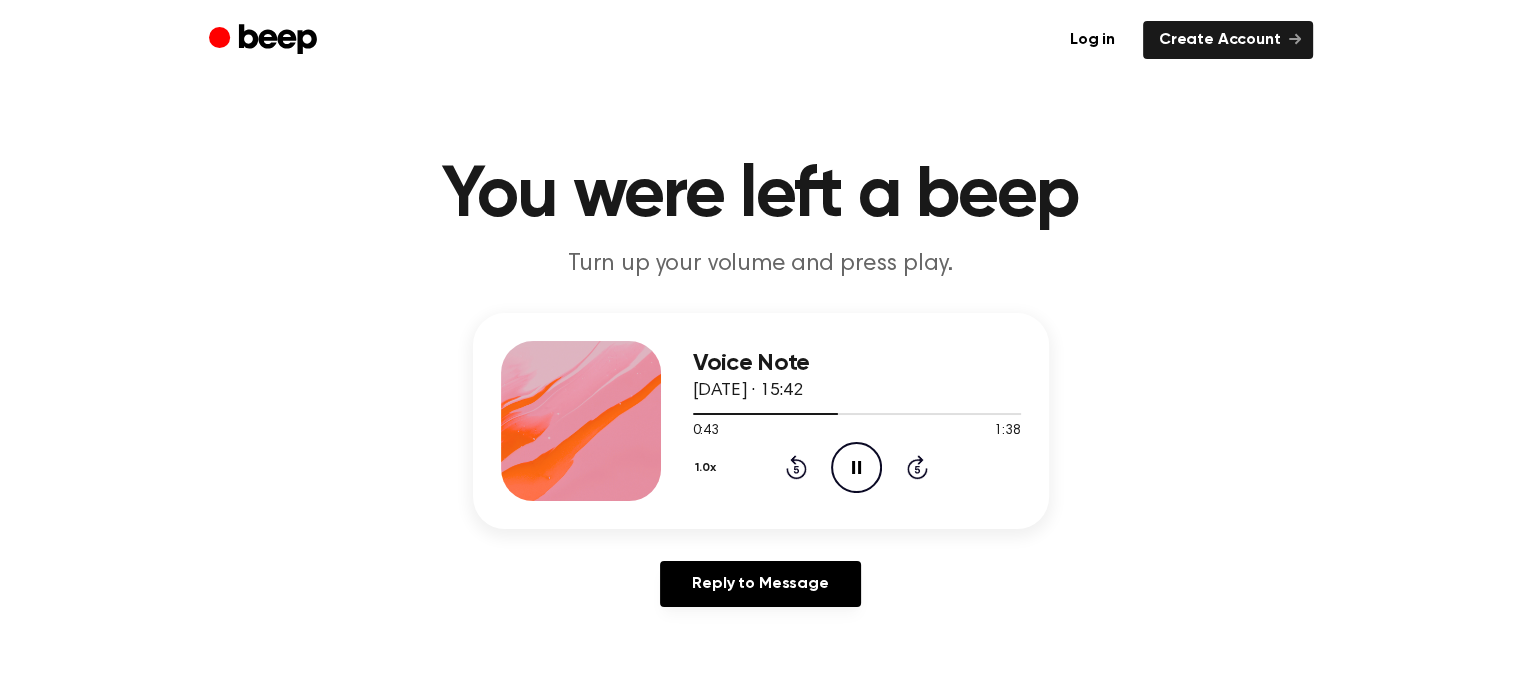 click on "Pause Audio" 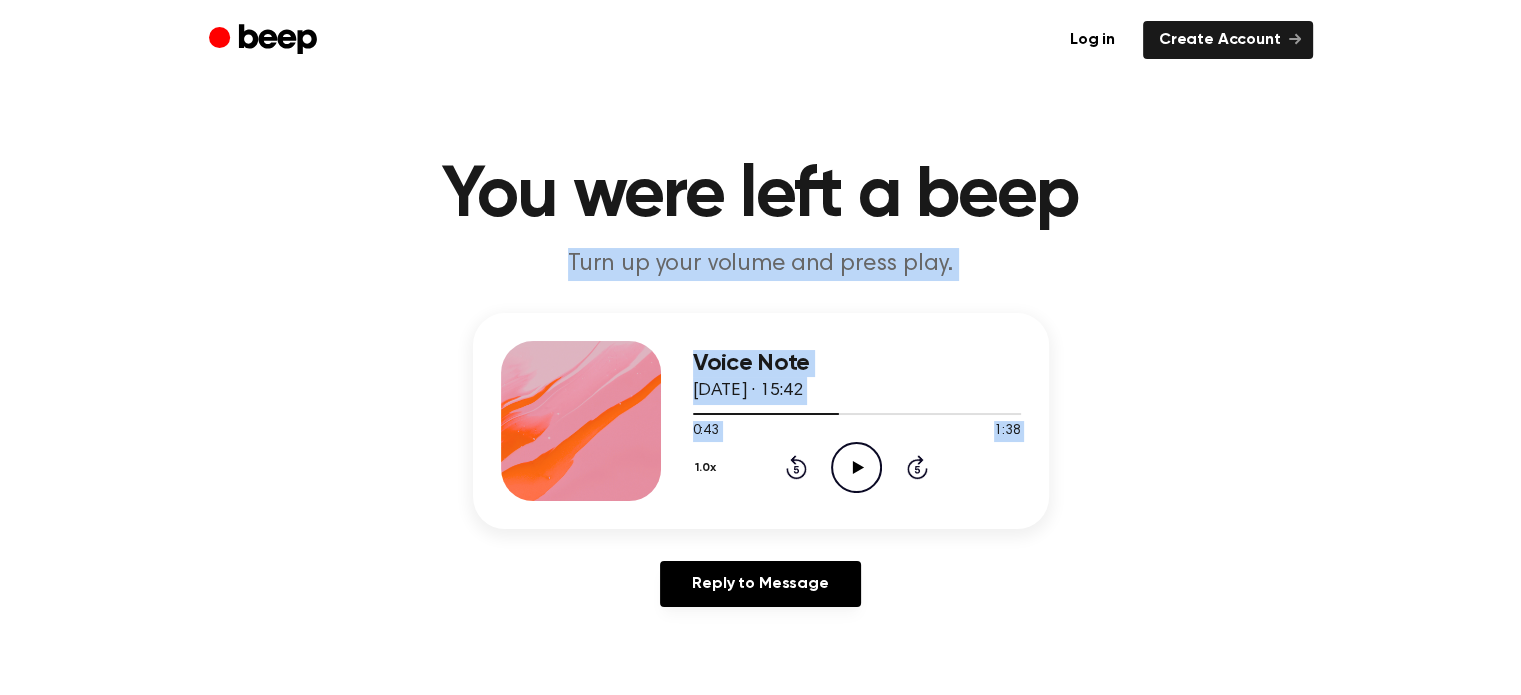 drag, startPoint x: 859, startPoint y: 460, endPoint x: 1081, endPoint y: -97, distance: 599.6107 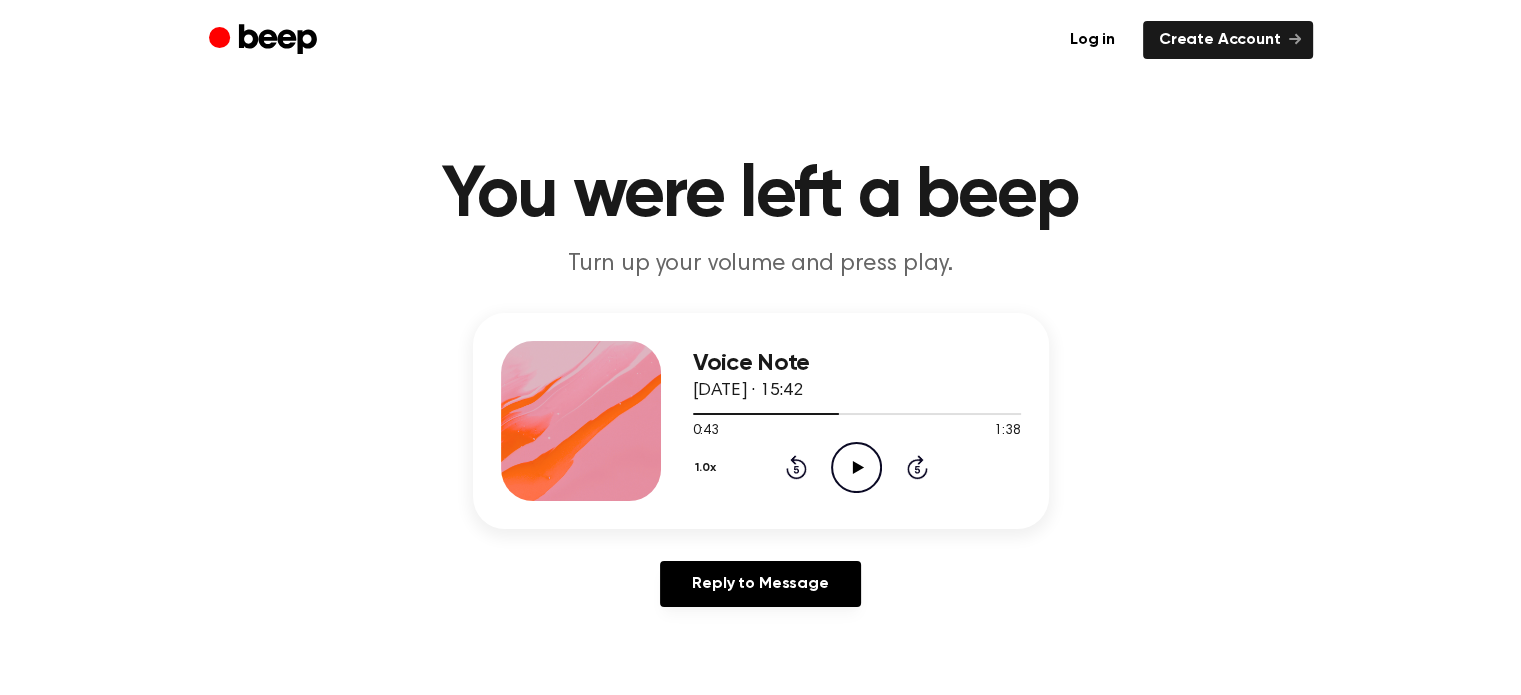 click on "Play Audio" 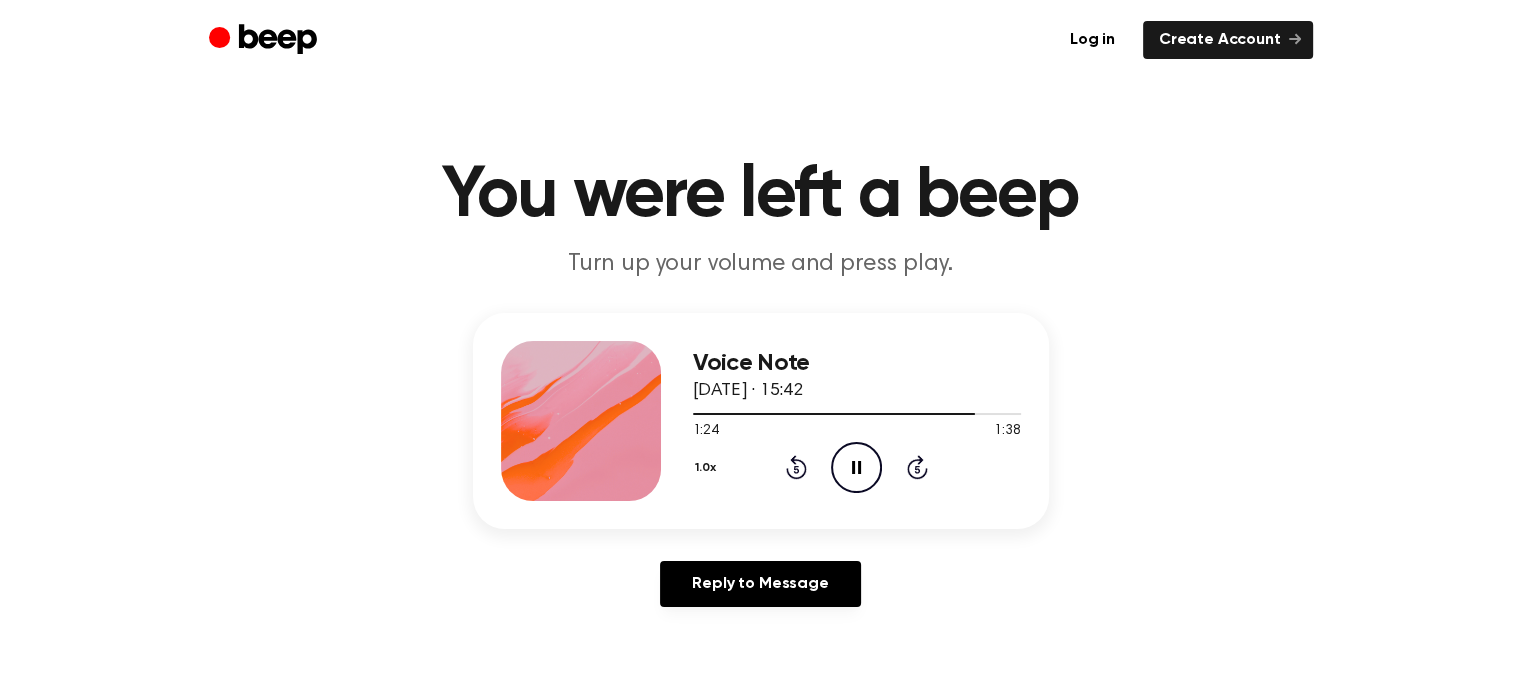 click on "Pause Audio" 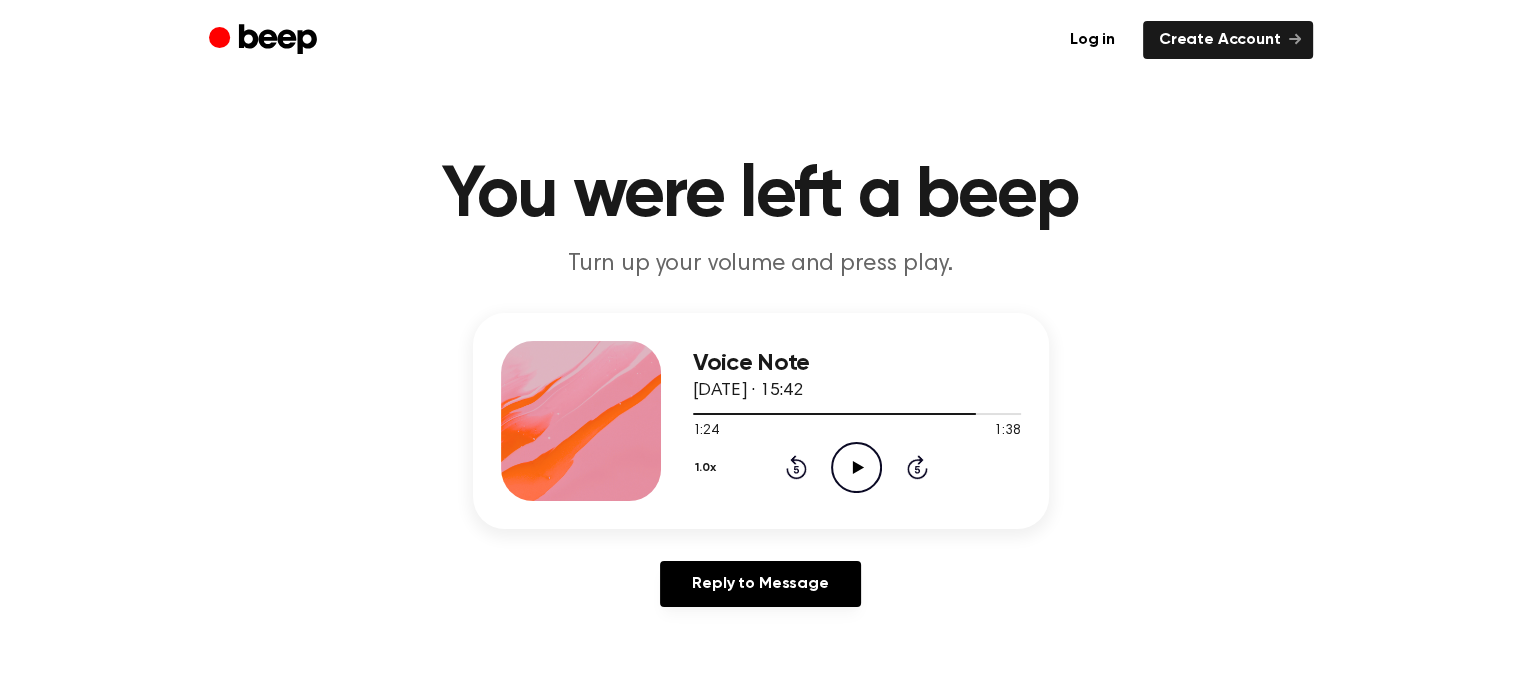 click on "Play Audio" 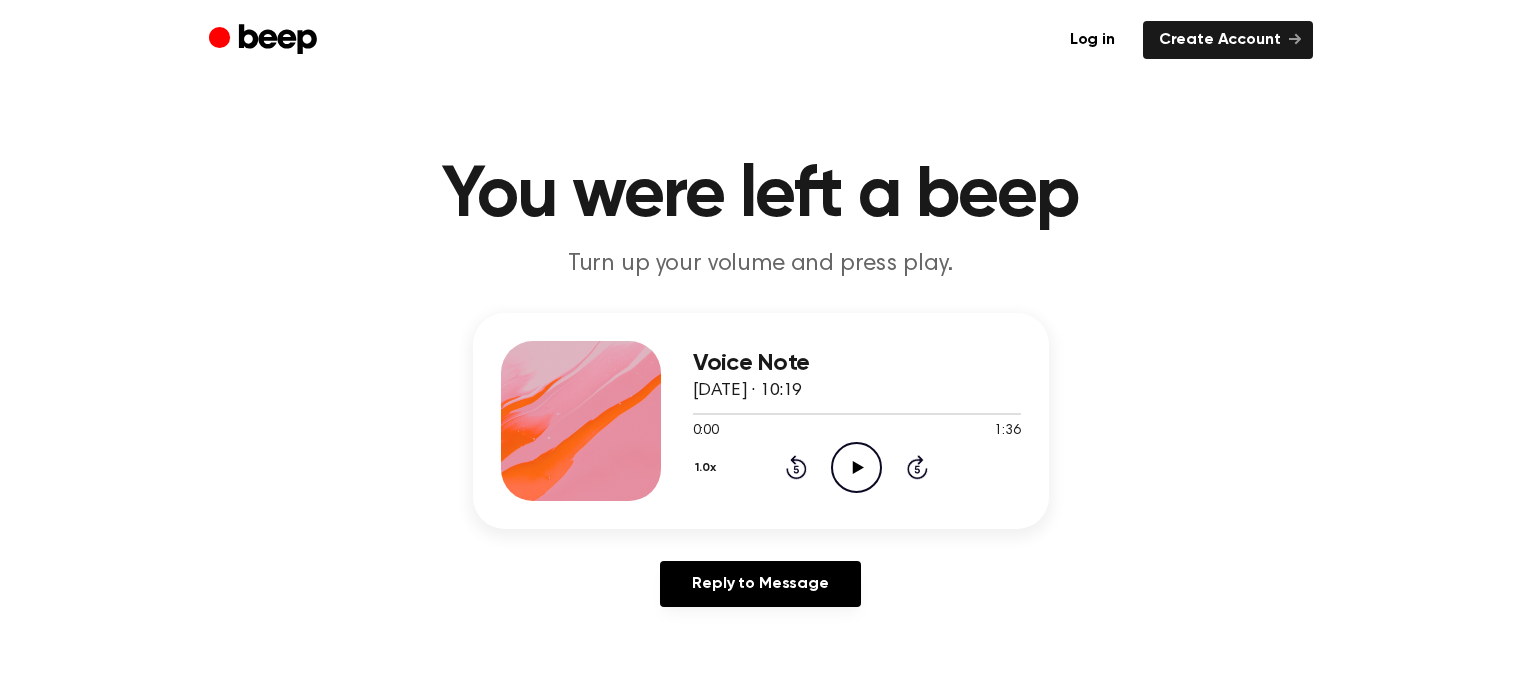 scroll, scrollTop: 0, scrollLeft: 0, axis: both 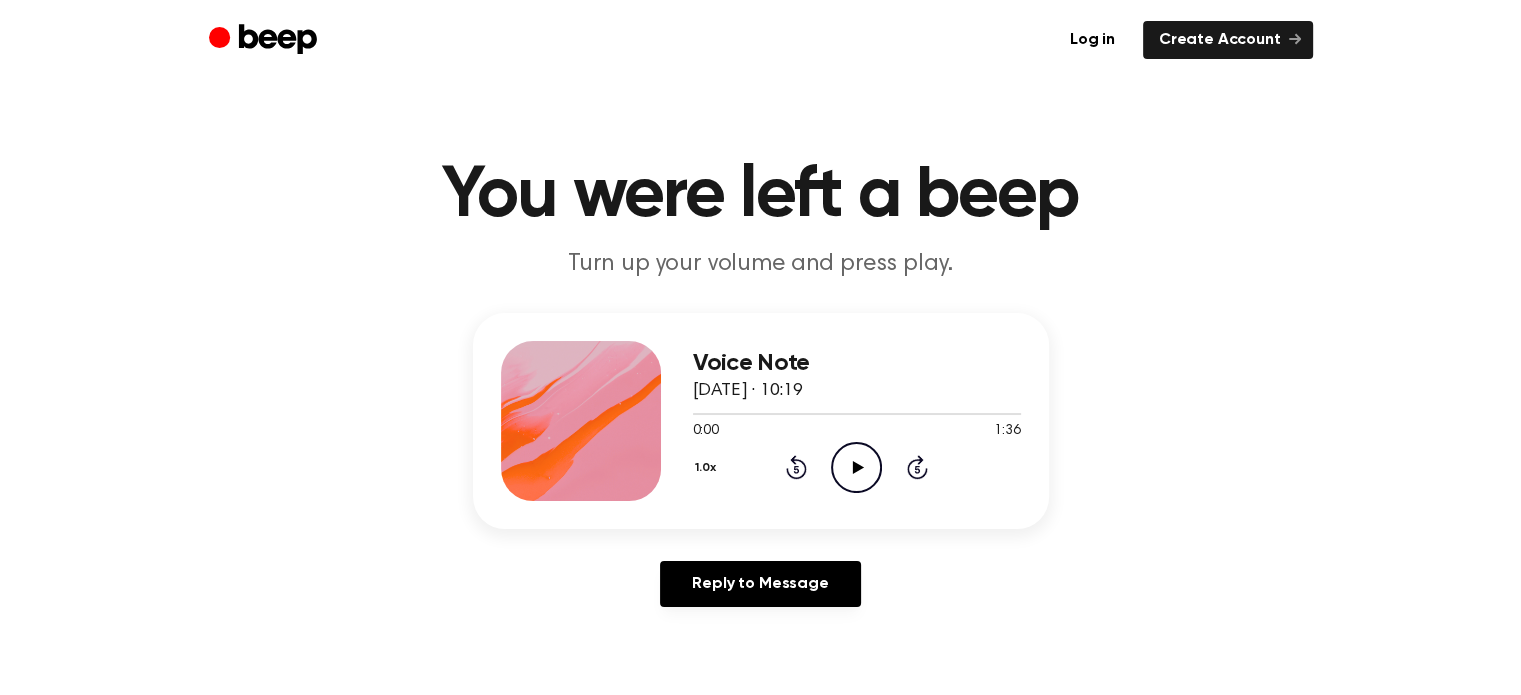 click on "Play Audio" 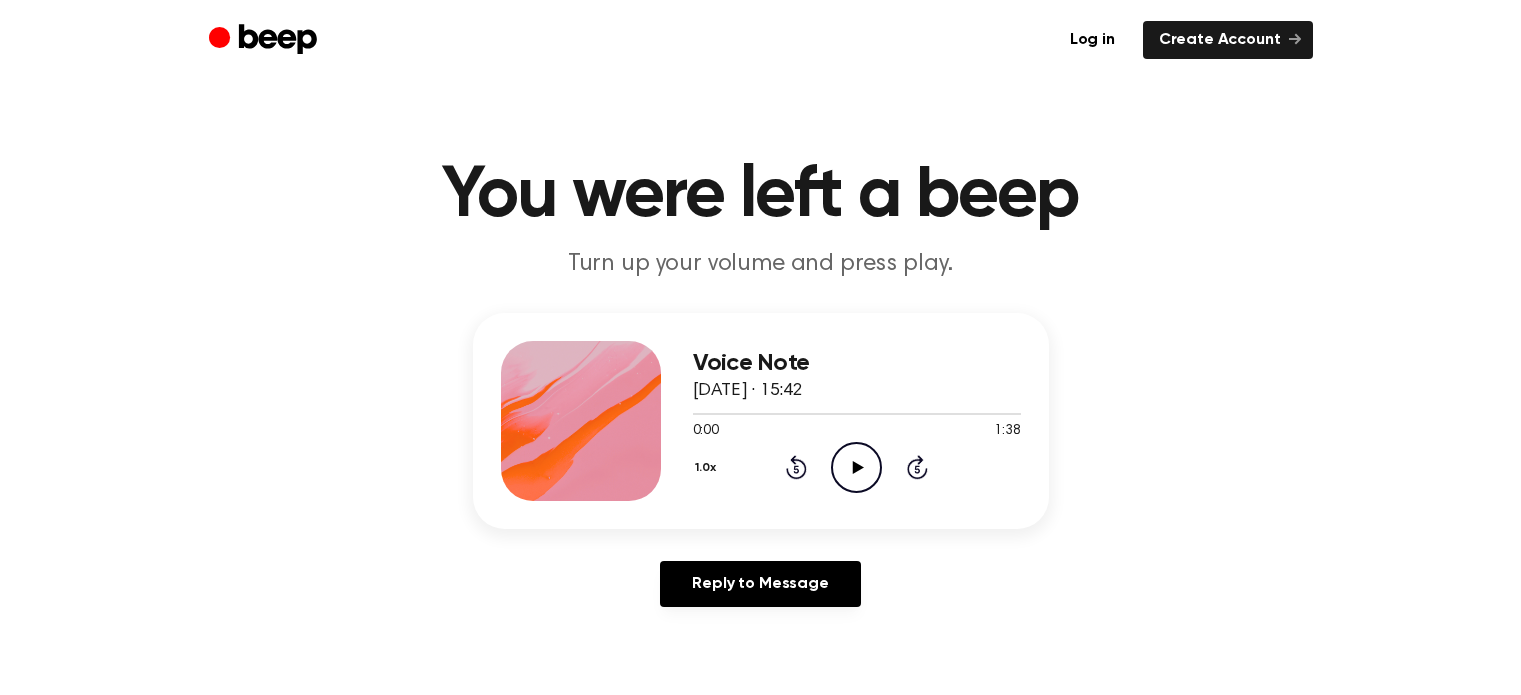 scroll, scrollTop: 0, scrollLeft: 0, axis: both 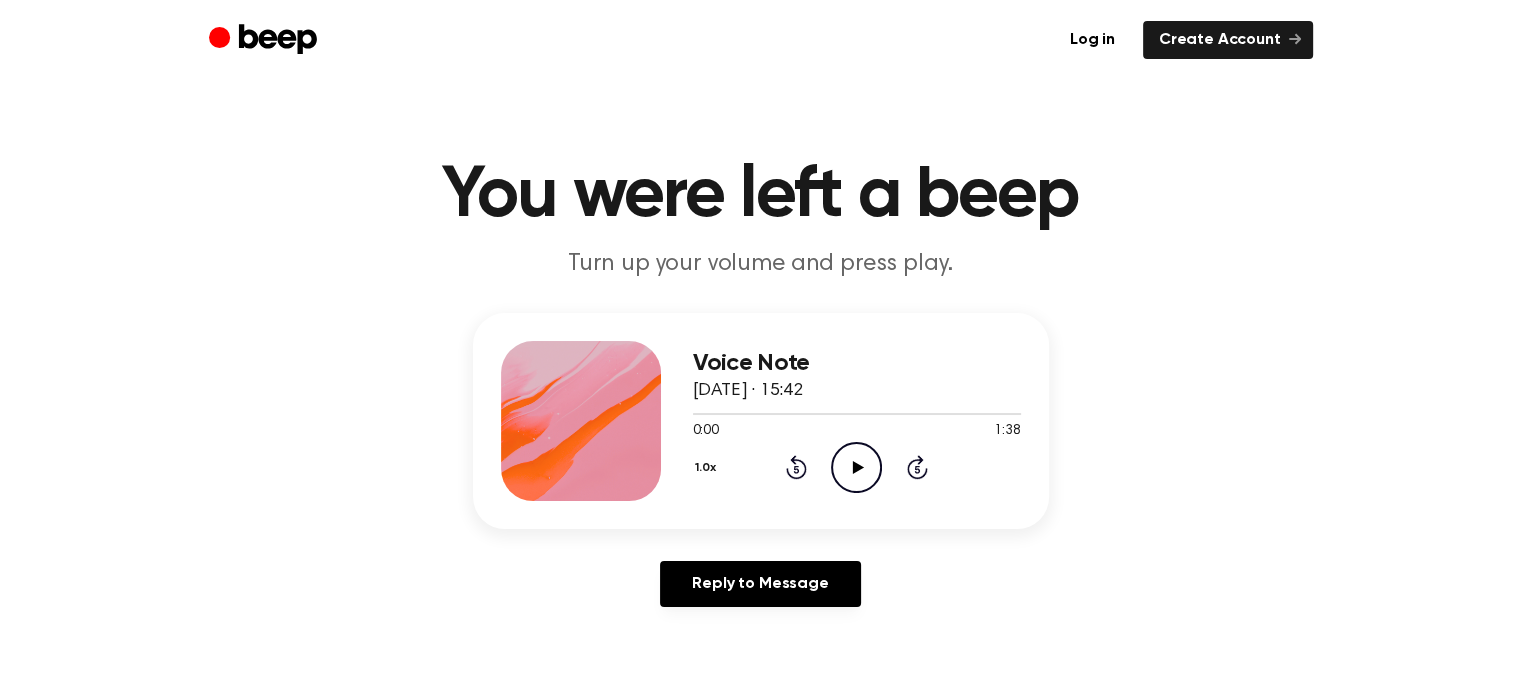 click on "Play Audio" 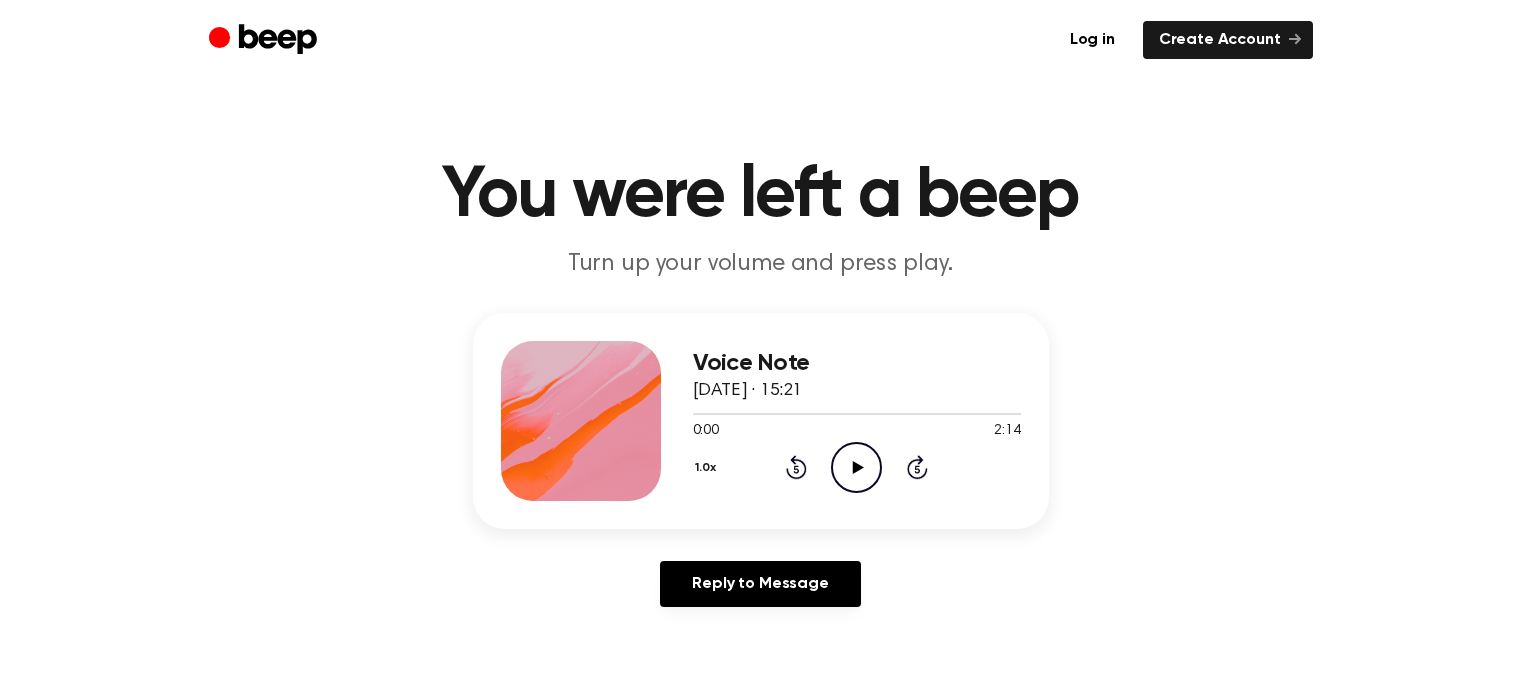 scroll, scrollTop: 0, scrollLeft: 0, axis: both 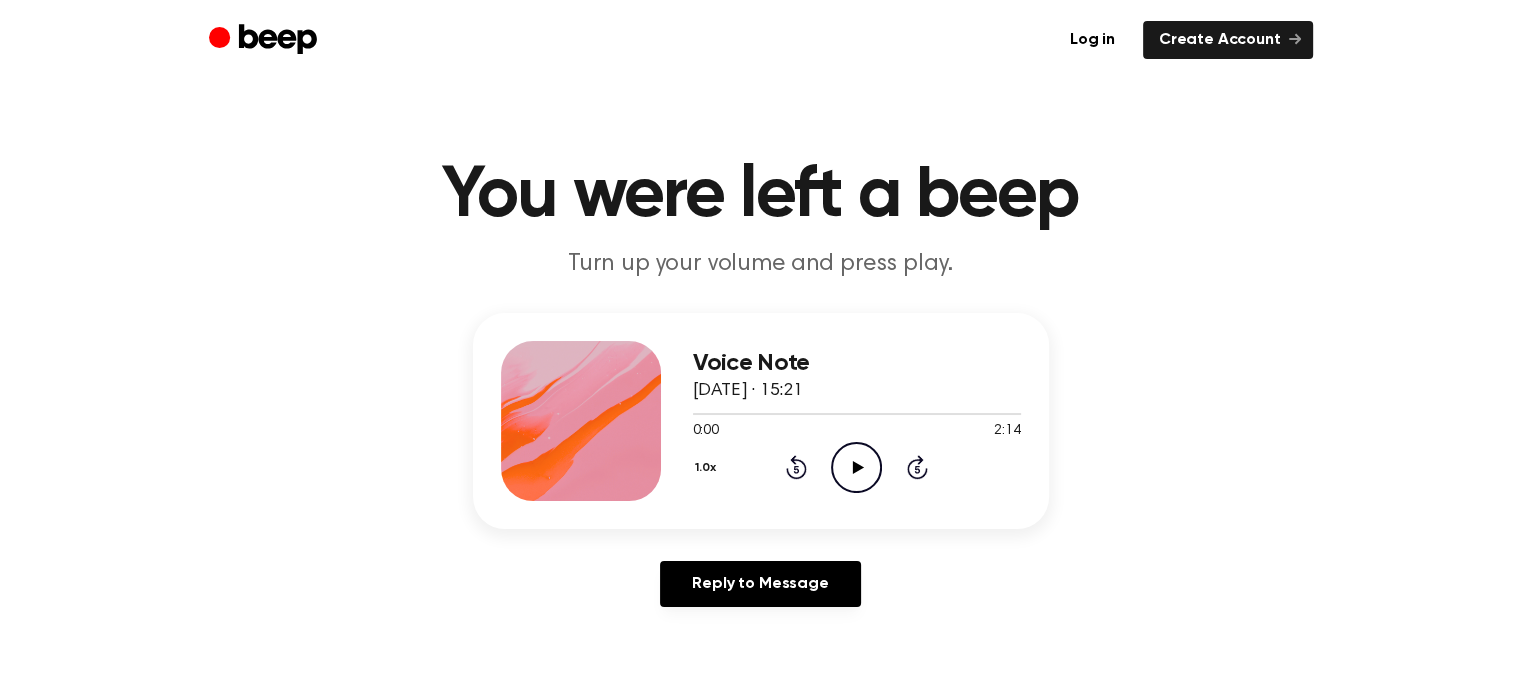 click on "Play Audio" 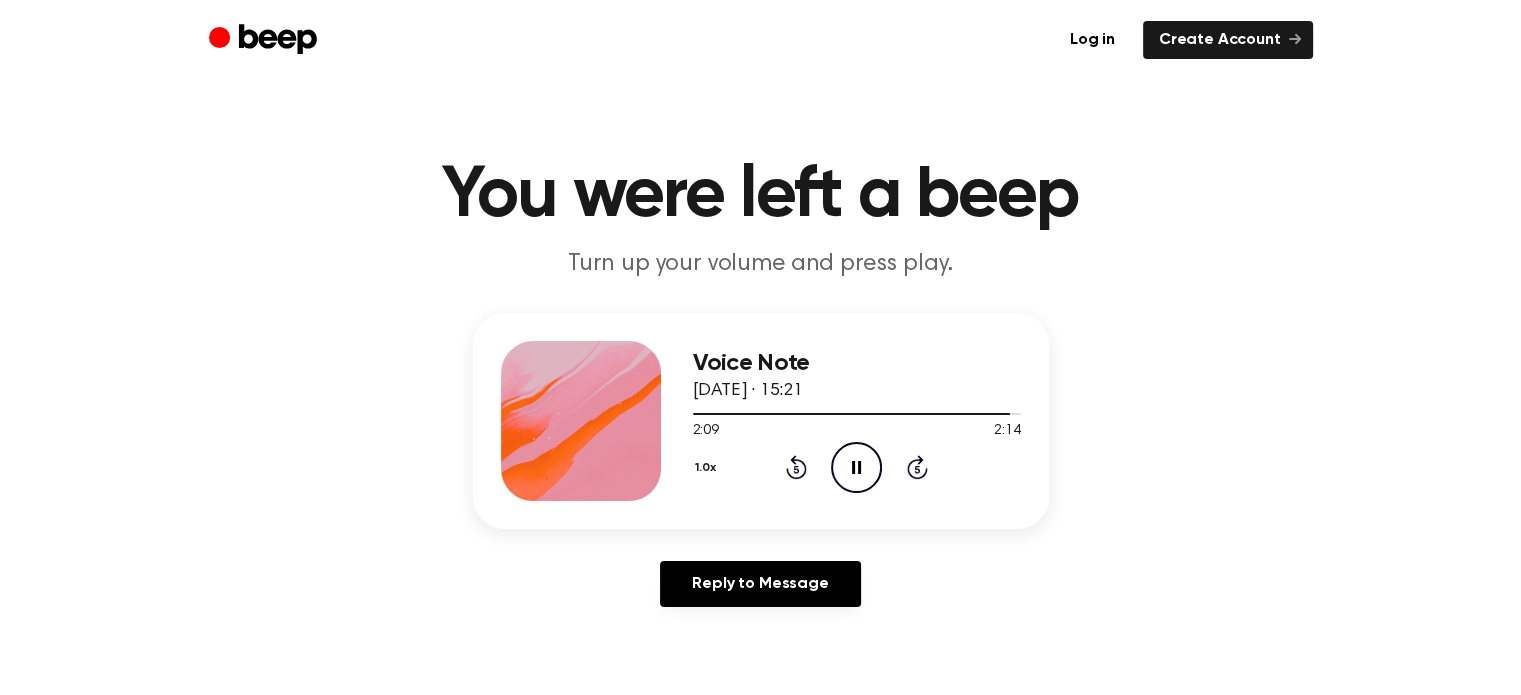 click on "Rewind 5 seconds" 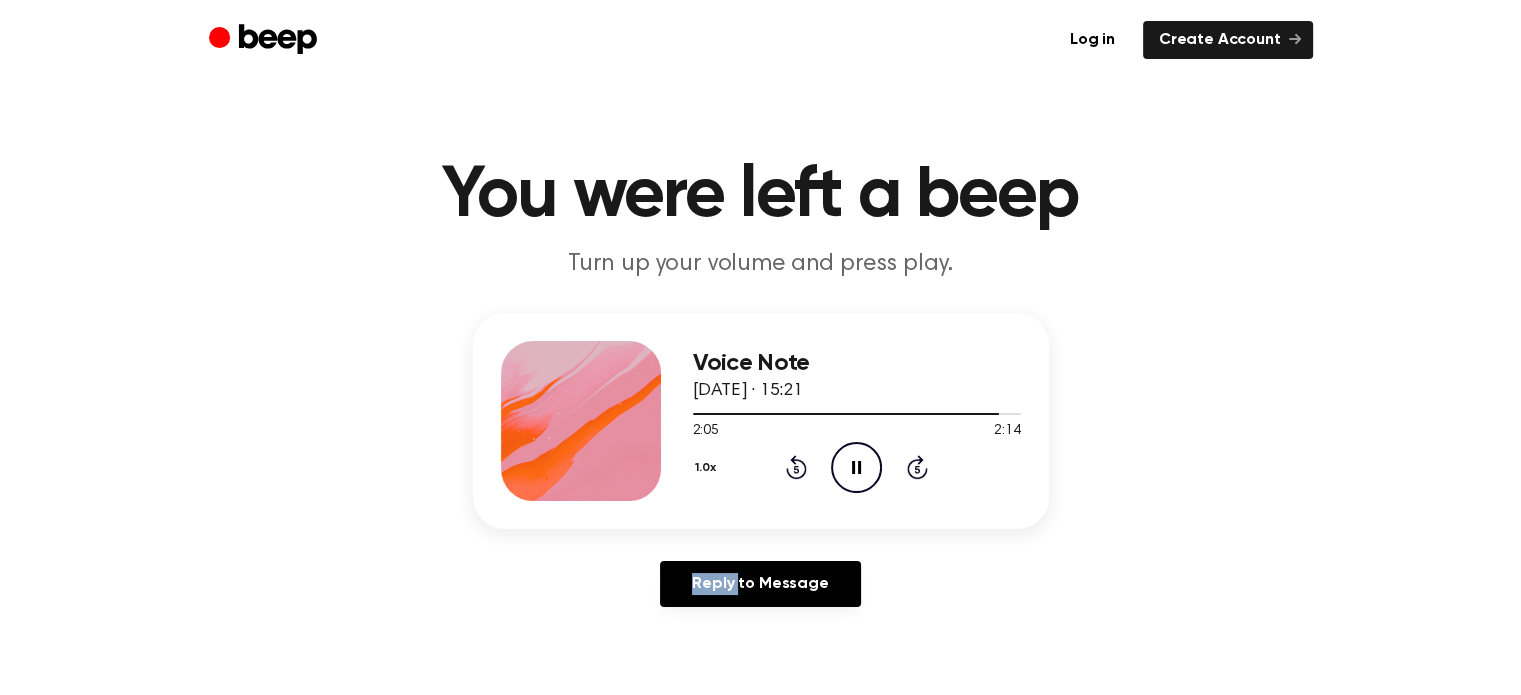 click on "Rewind 5 seconds" 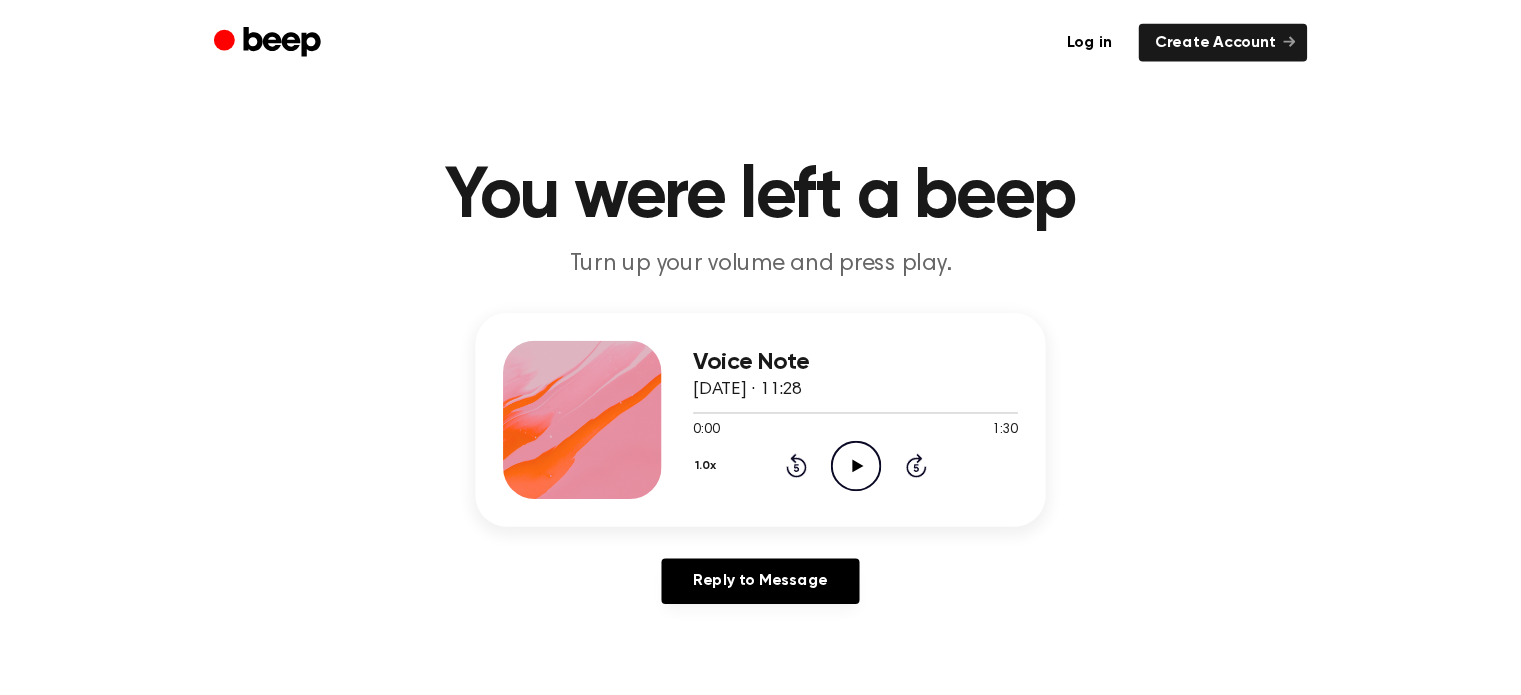 scroll, scrollTop: 0, scrollLeft: 0, axis: both 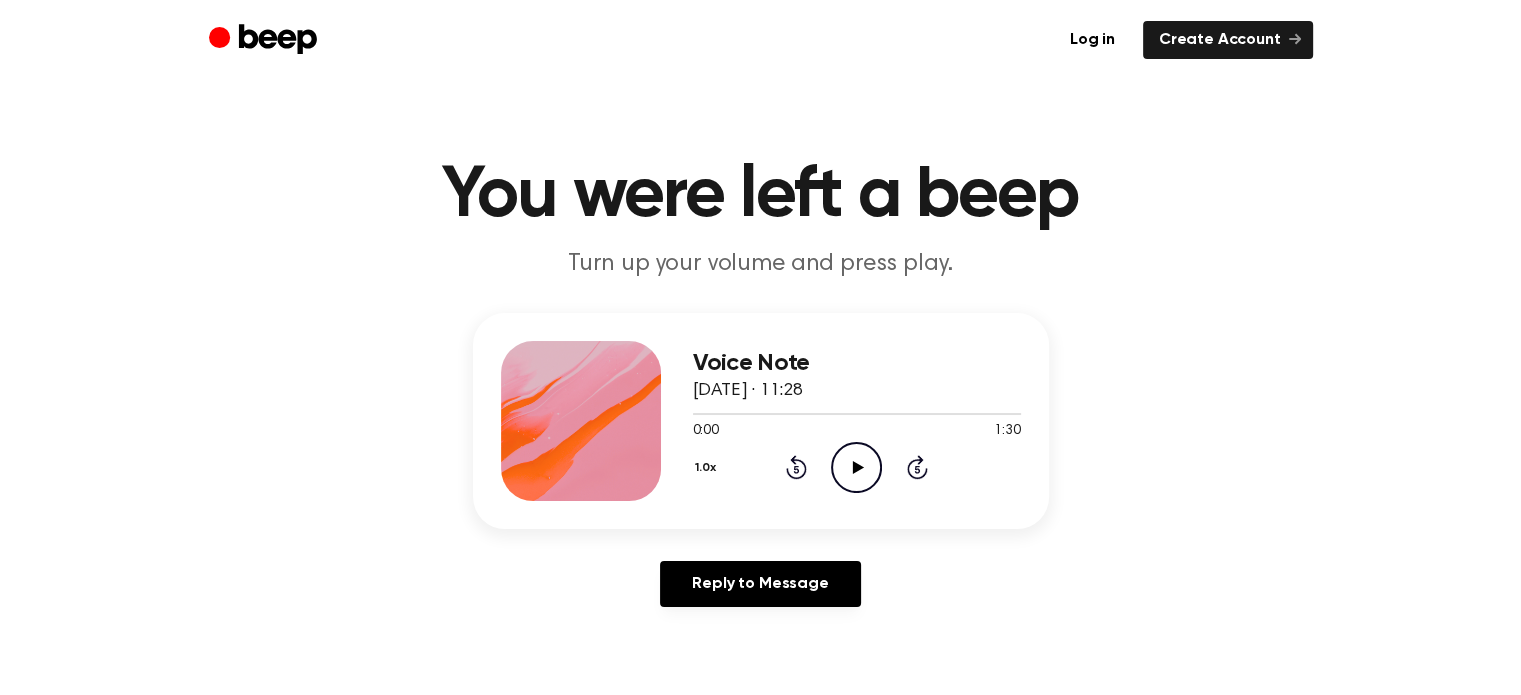 click on "Play Audio" 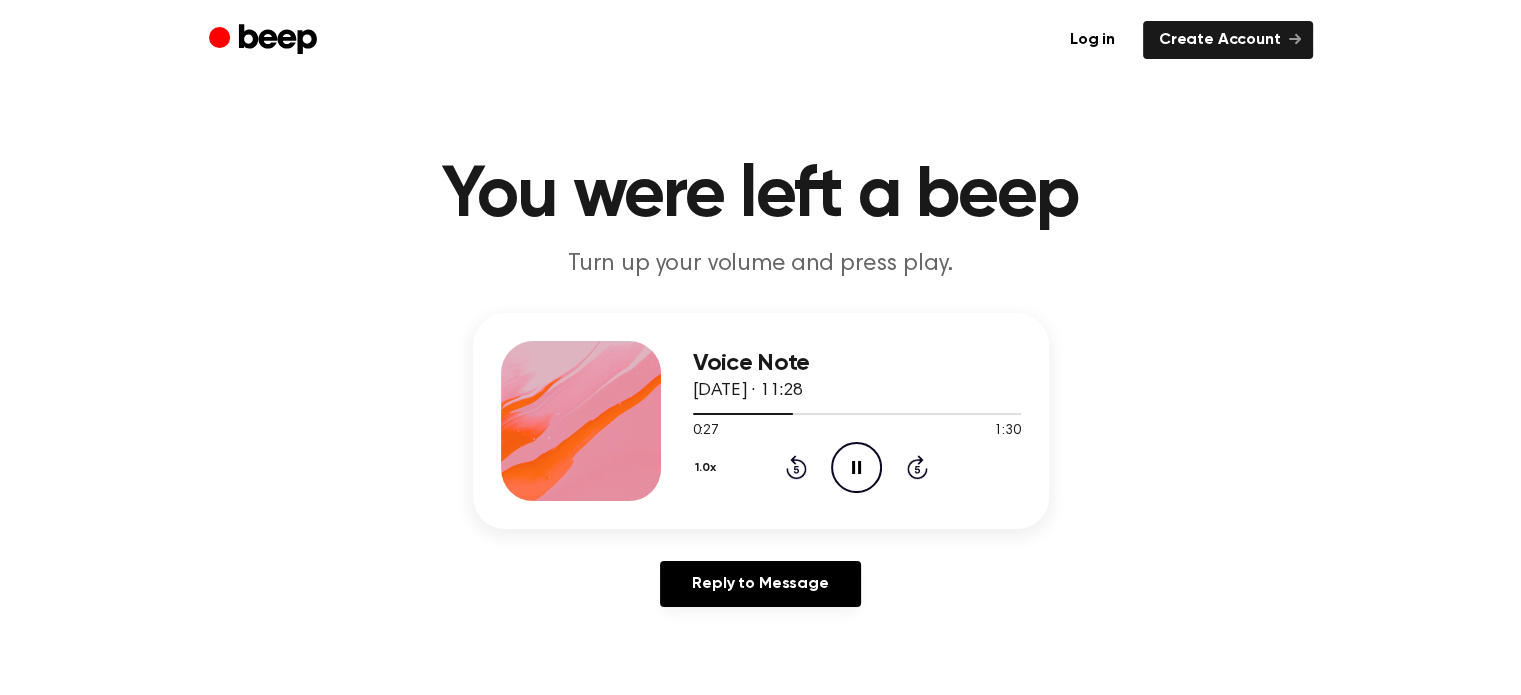 click on "You were left a beep" at bounding box center [761, 196] 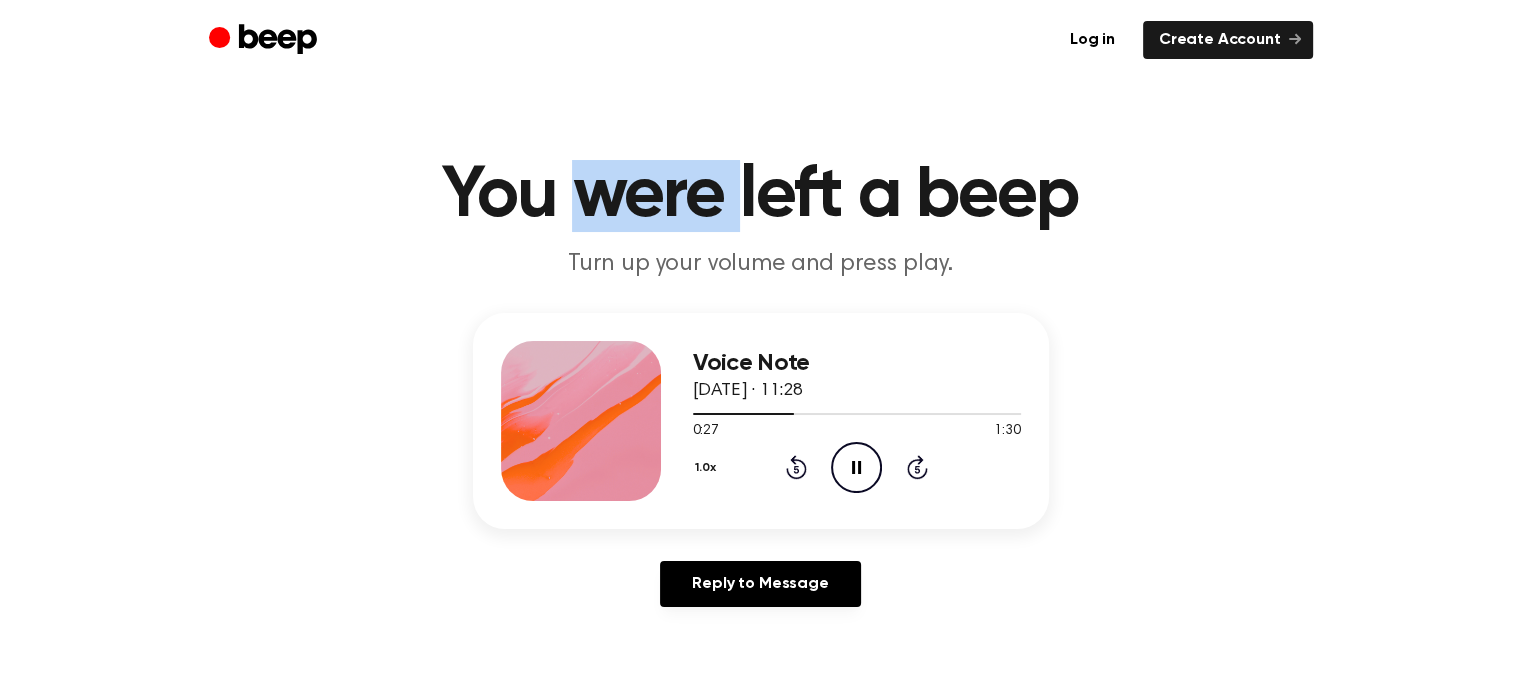 click on "You were left a beep" at bounding box center [761, 196] 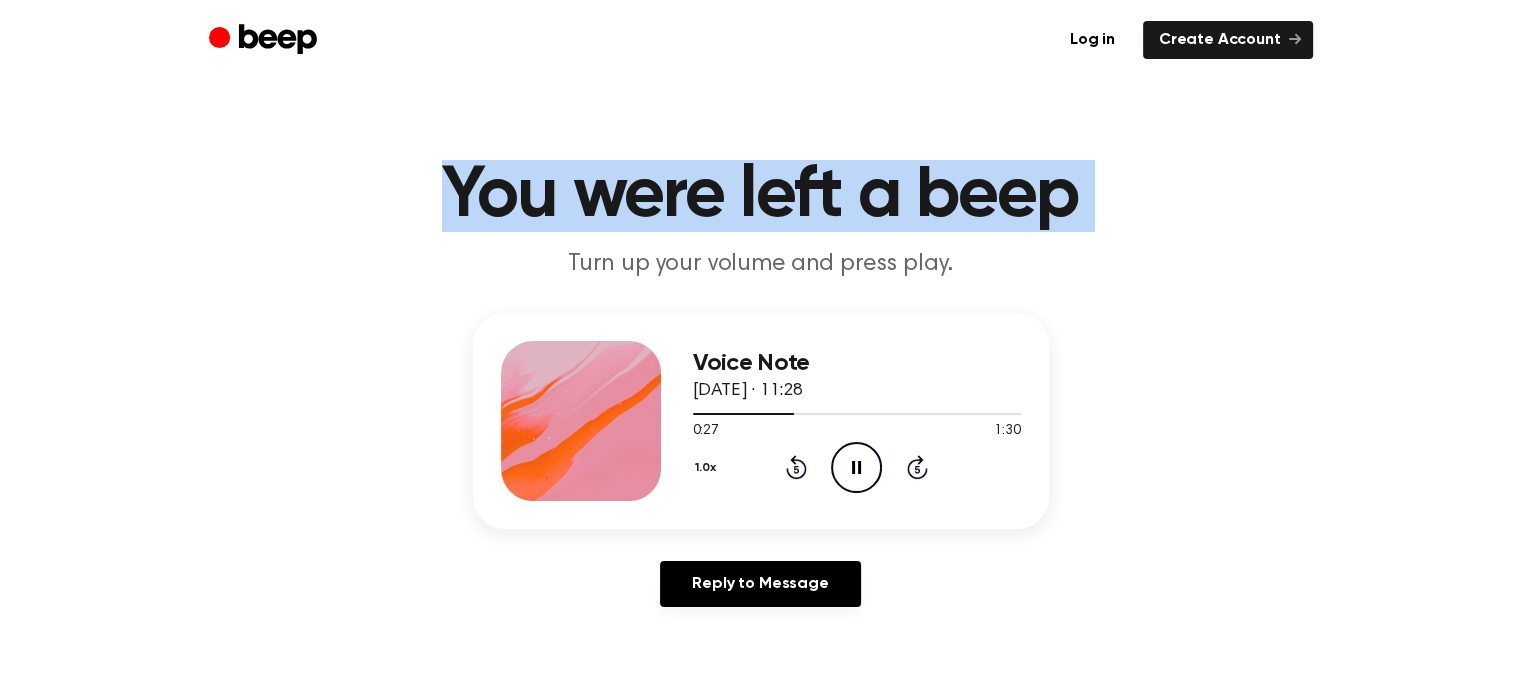 click on "You were left a beep" at bounding box center (761, 196) 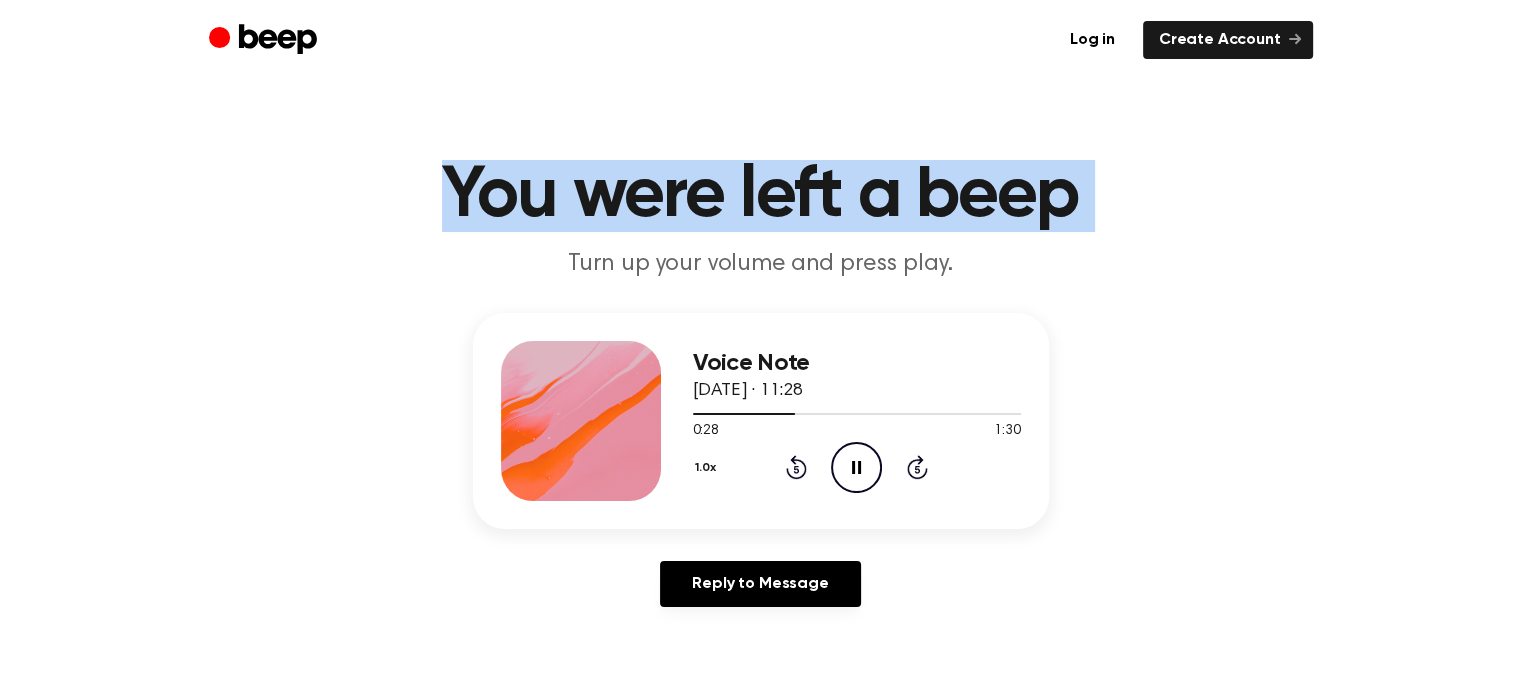 click on "You were left a beep" at bounding box center (761, 196) 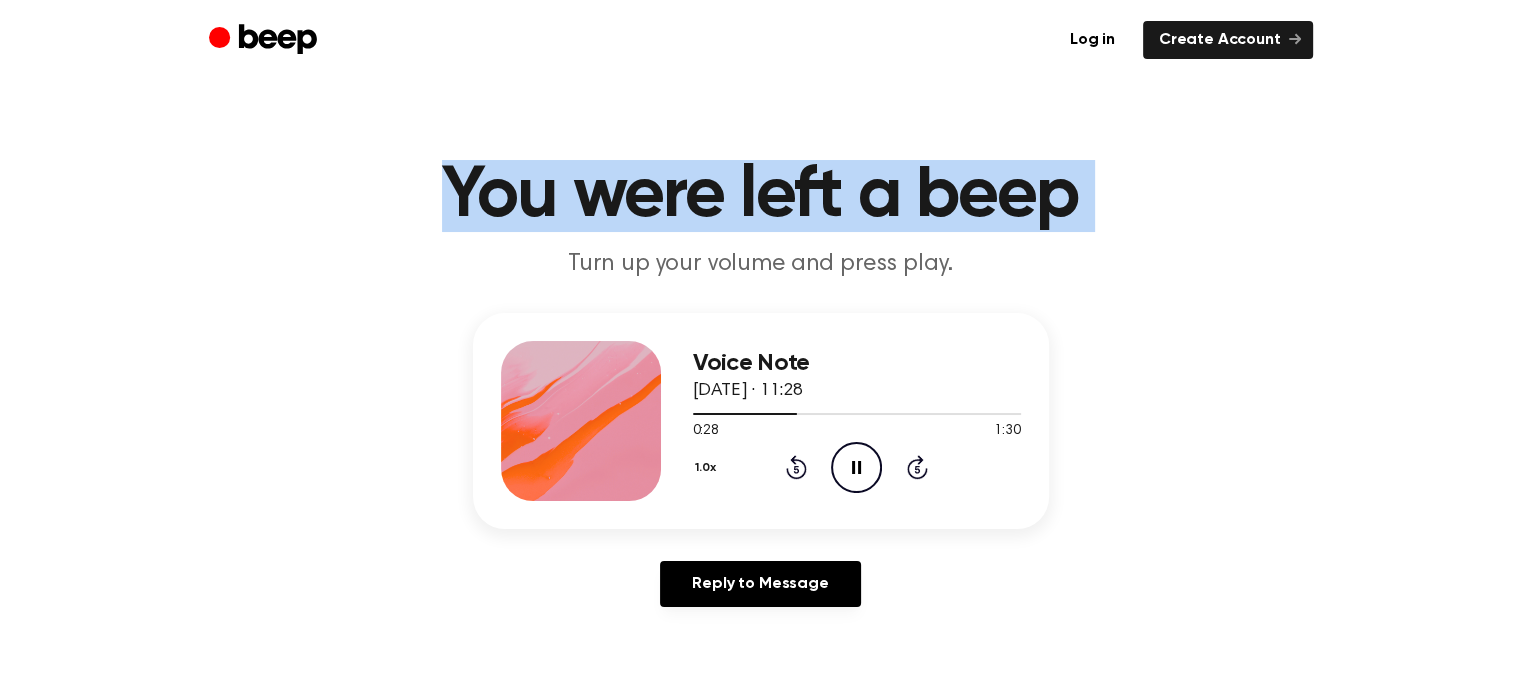 click on "You were left a beep" at bounding box center [761, 196] 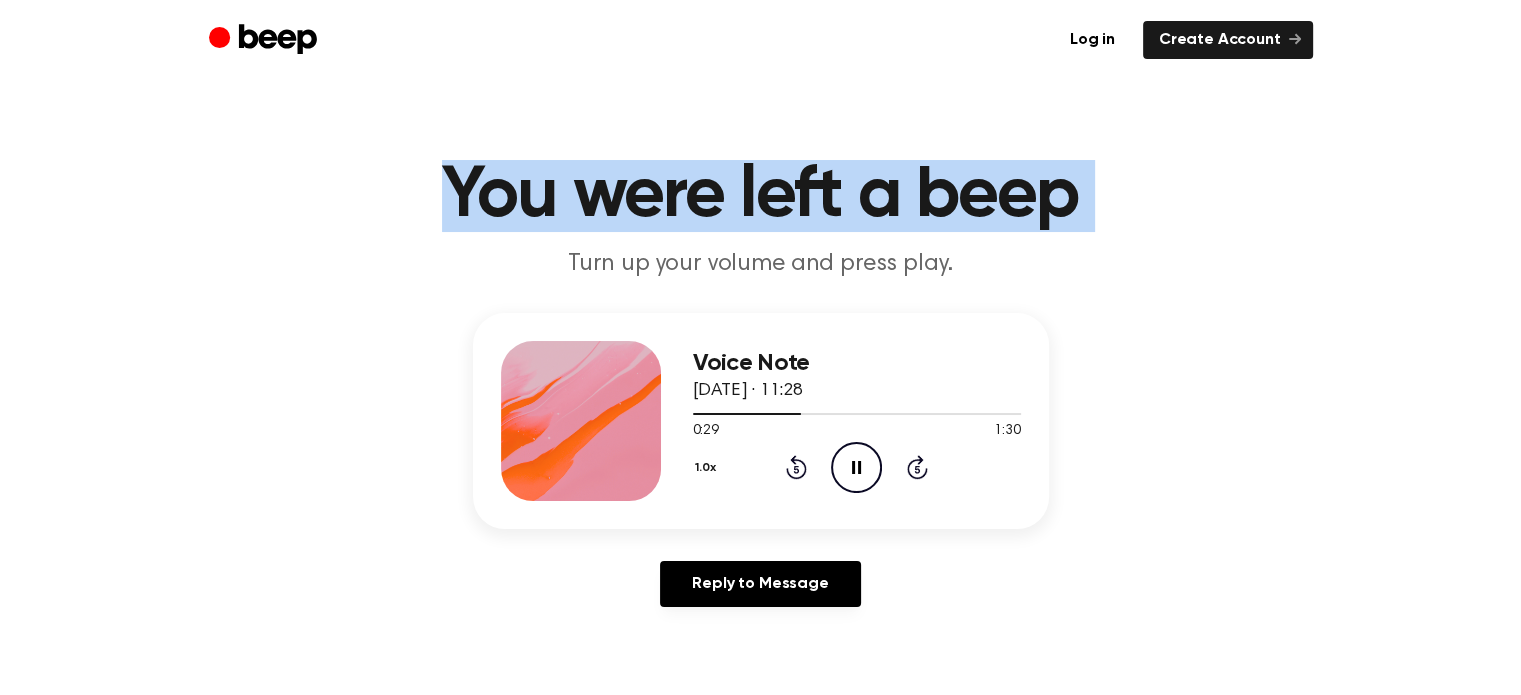 click on "You were left a beep" at bounding box center [761, 196] 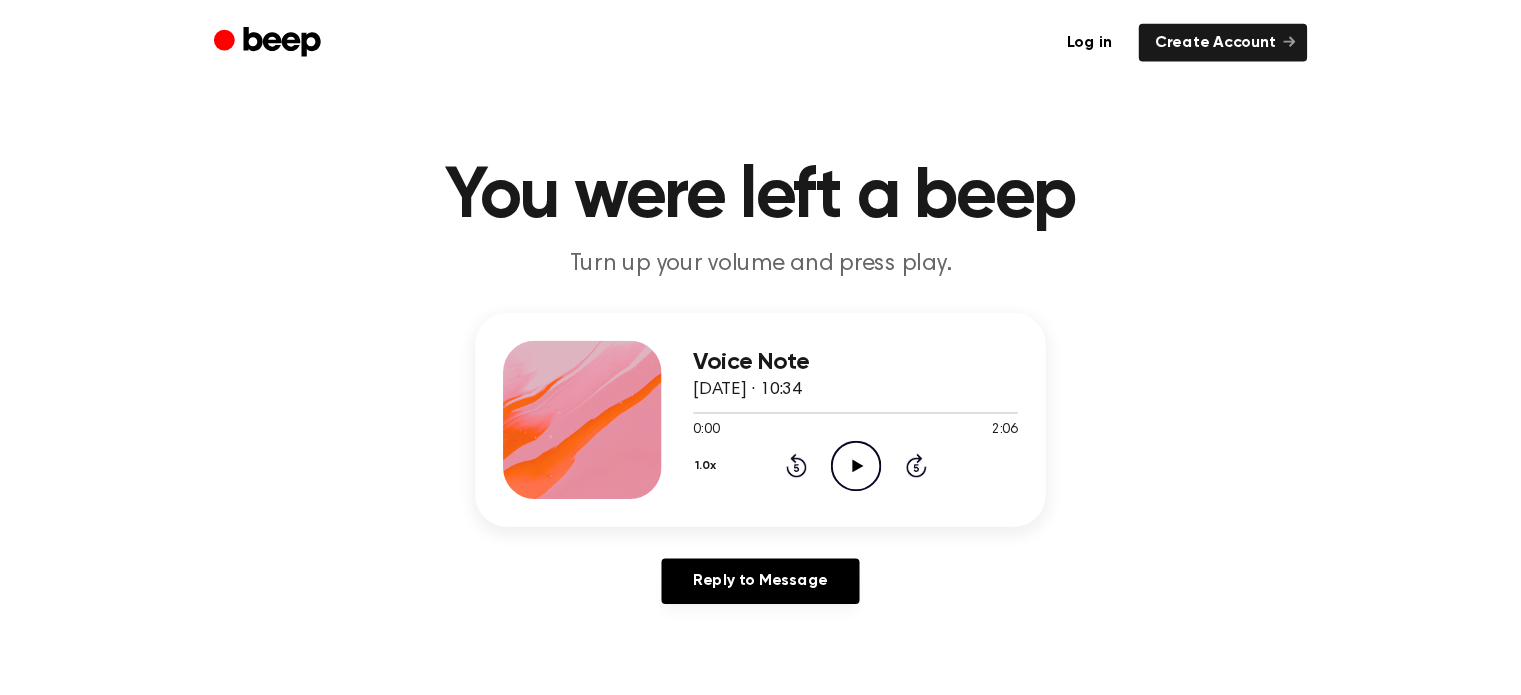 scroll, scrollTop: 0, scrollLeft: 0, axis: both 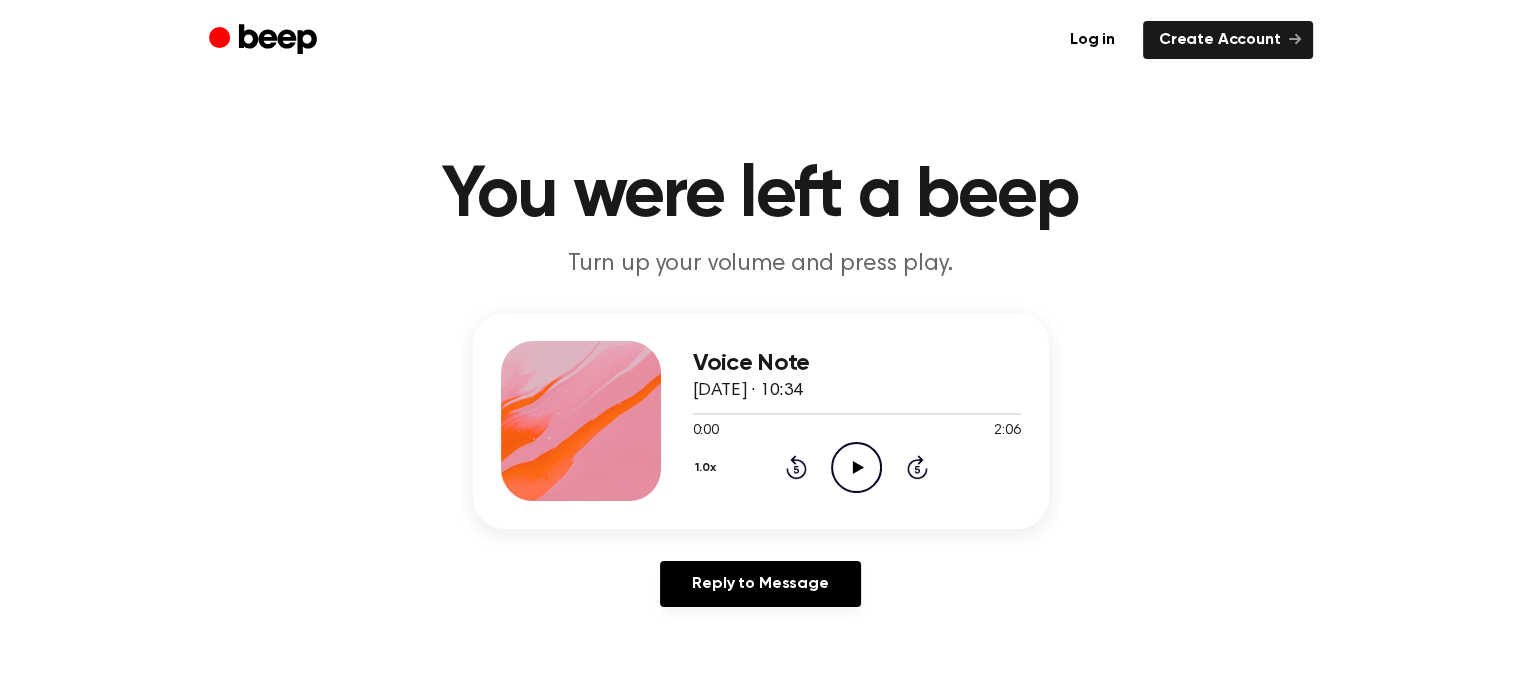 click on "Play Audio" 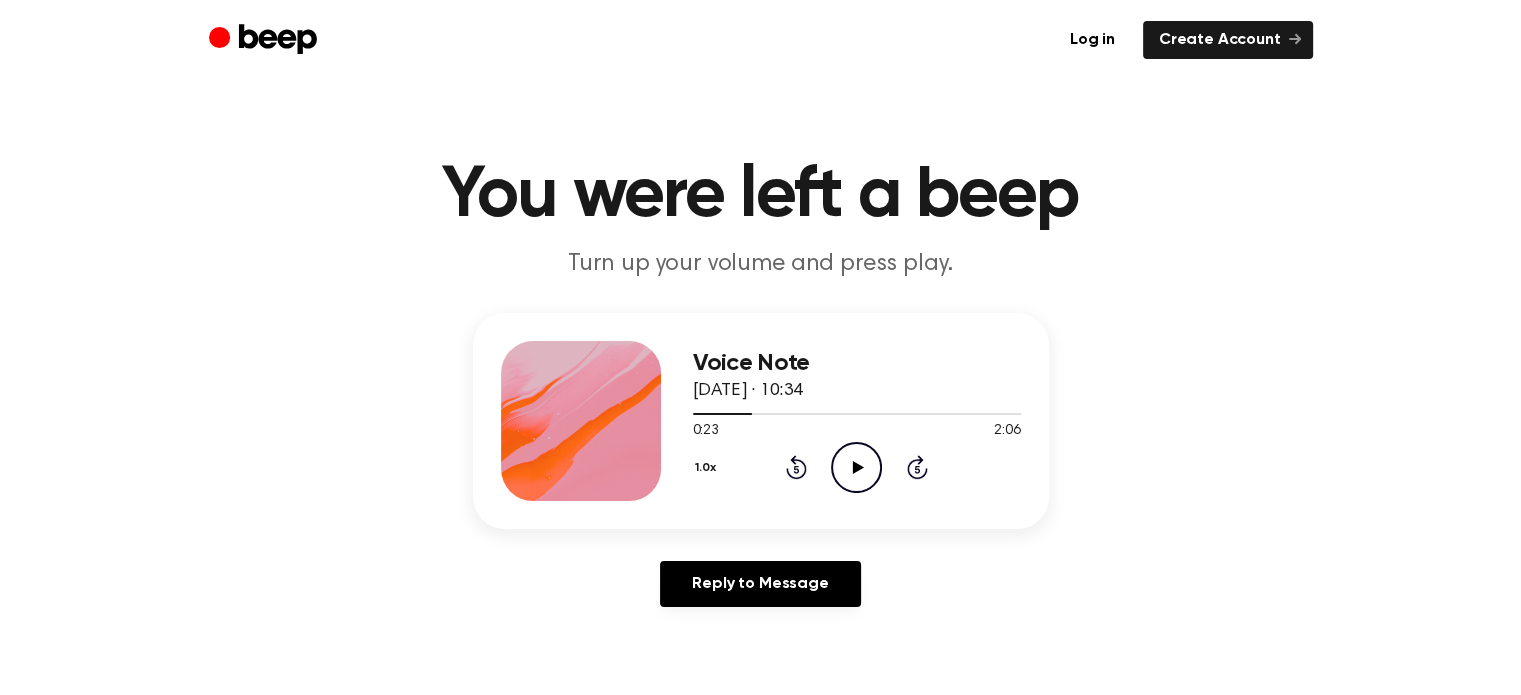 click 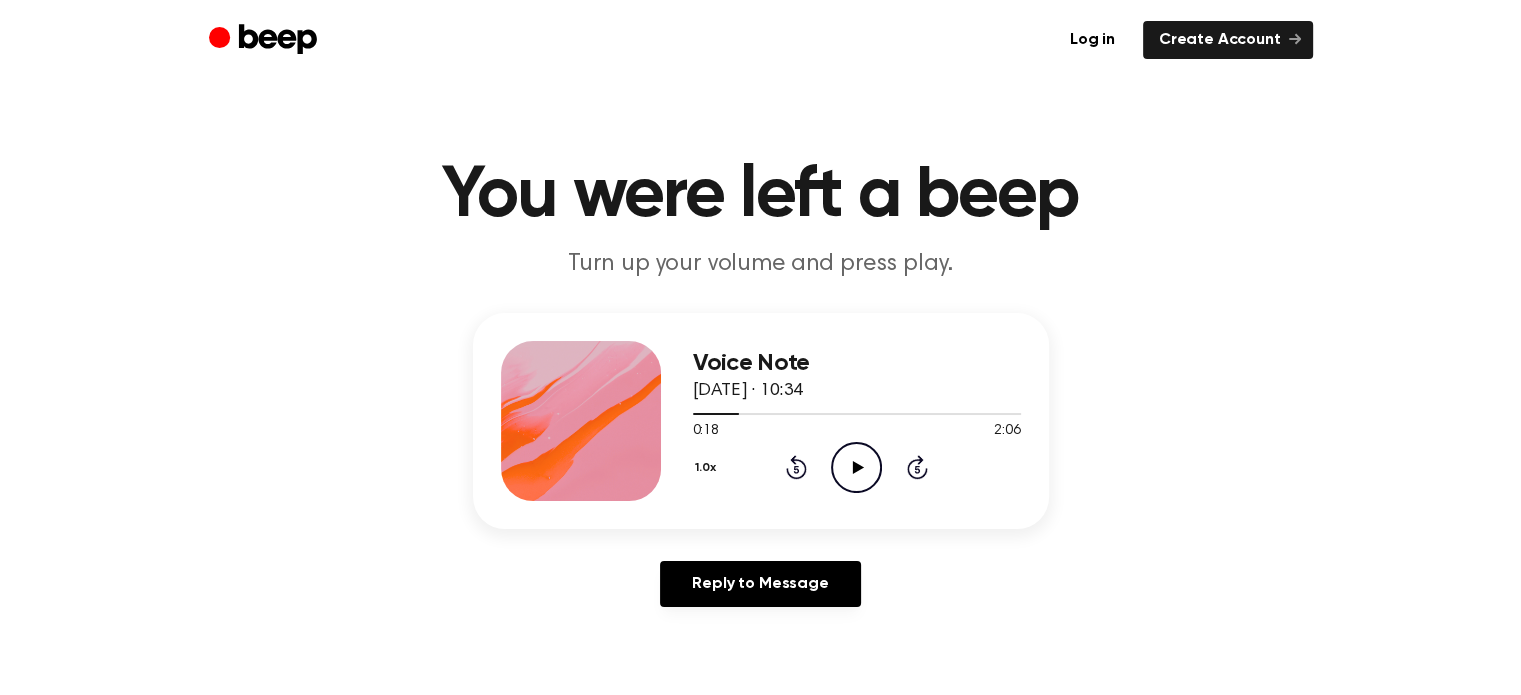 click on "Play Audio" 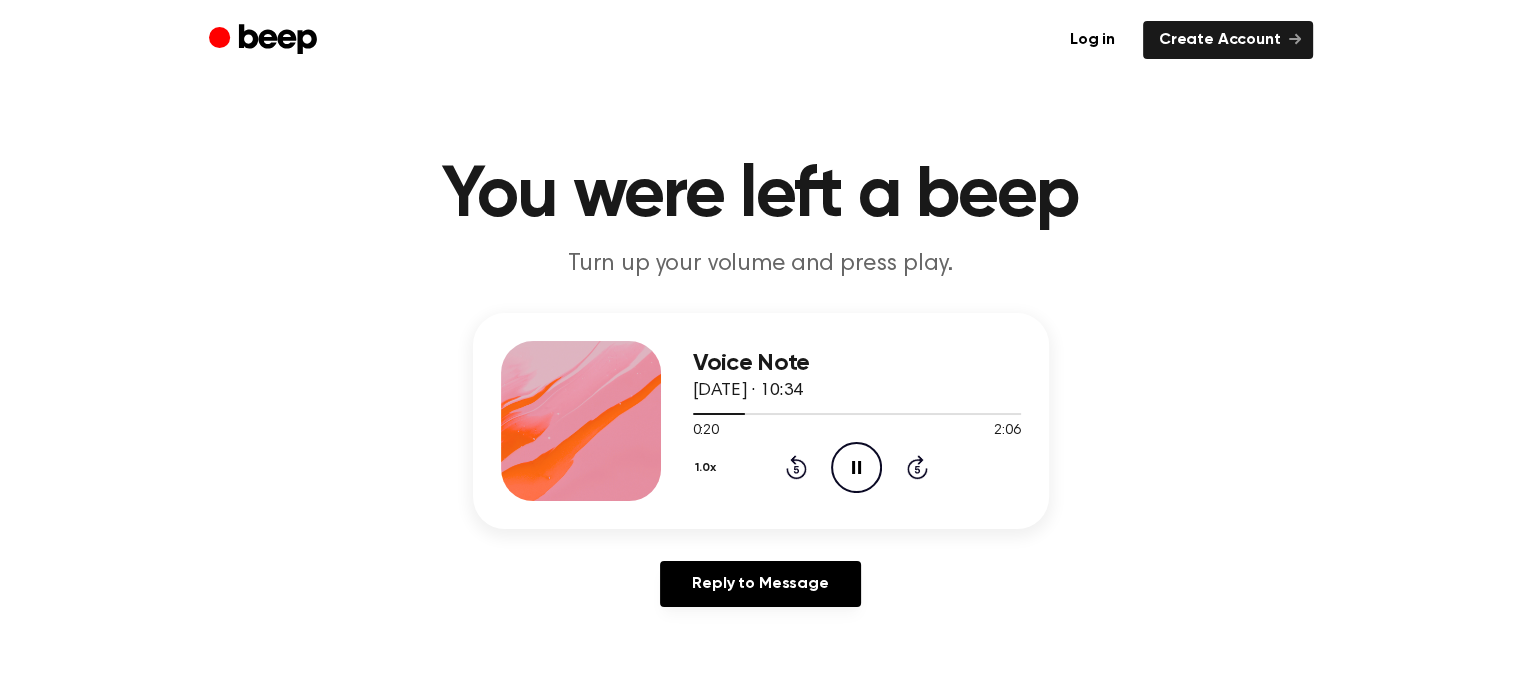 click 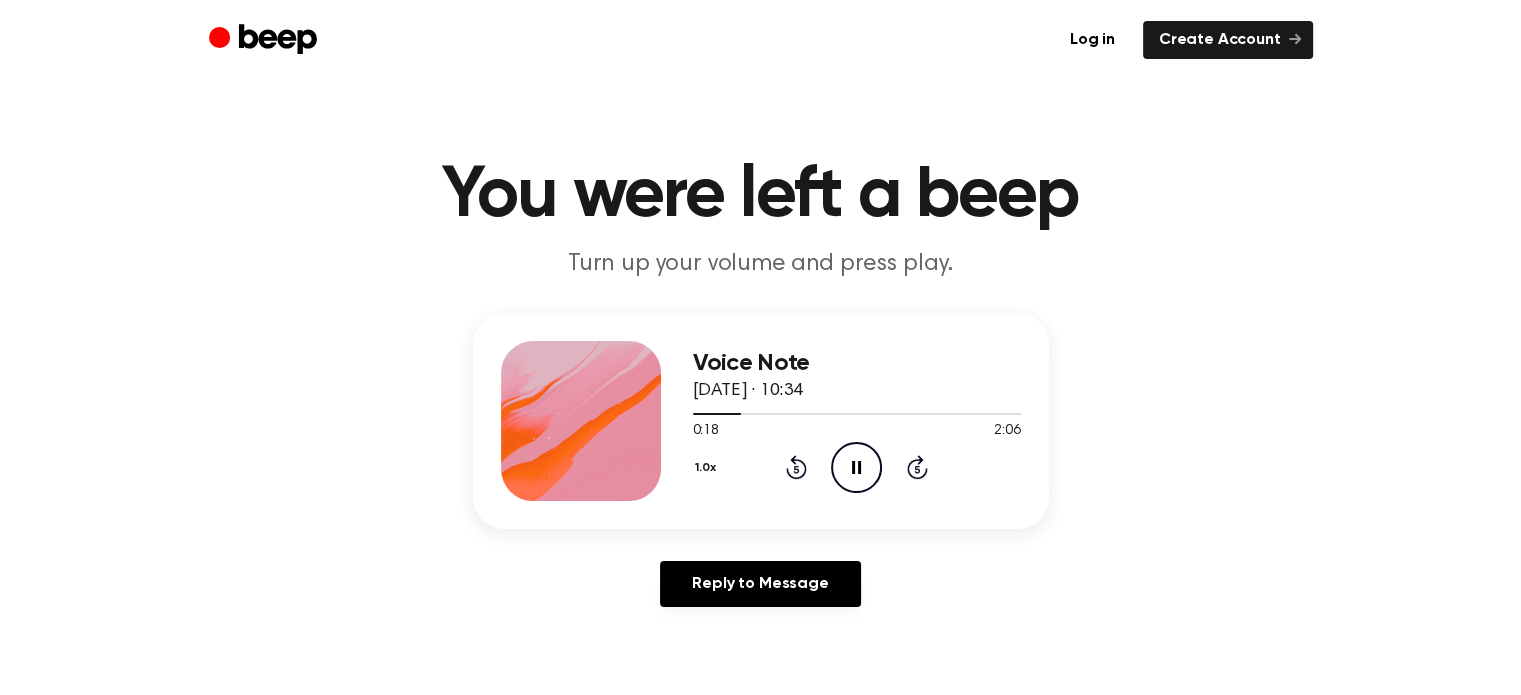 click 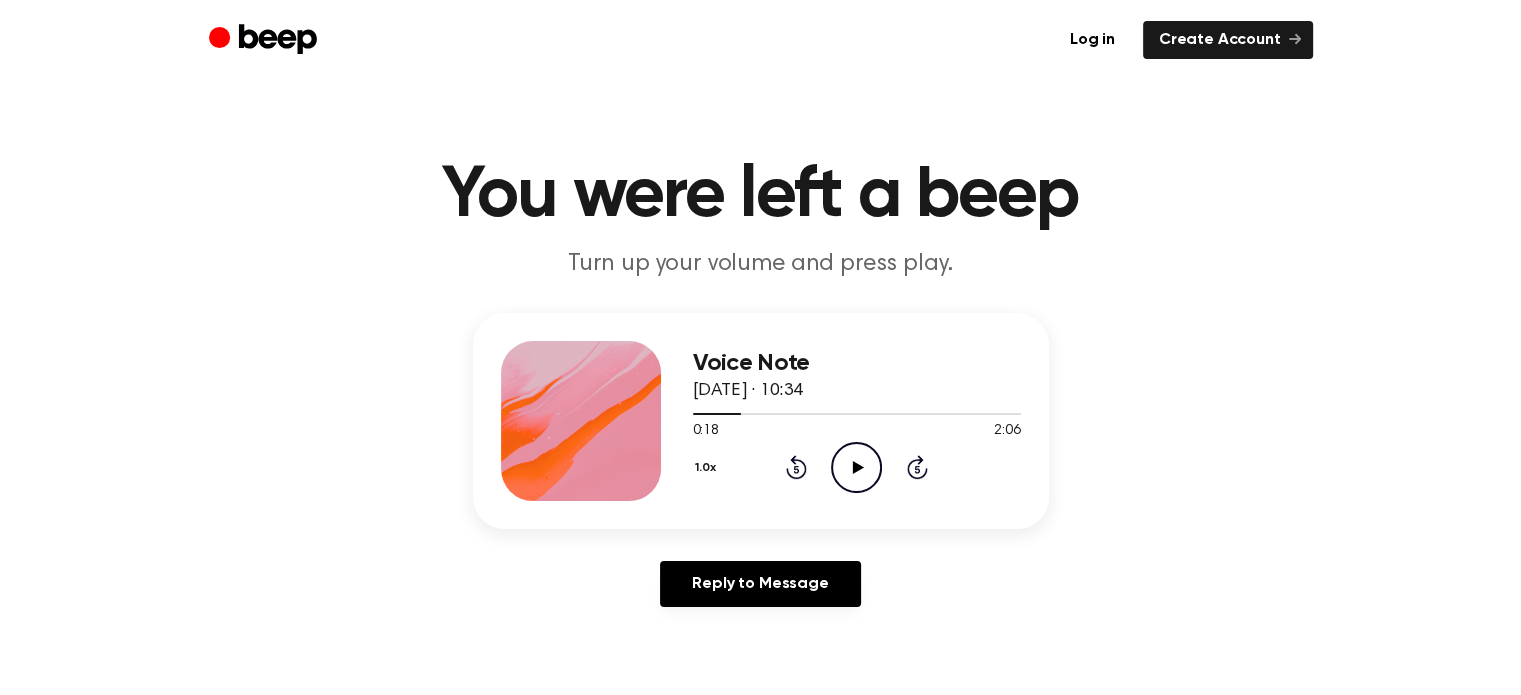 click 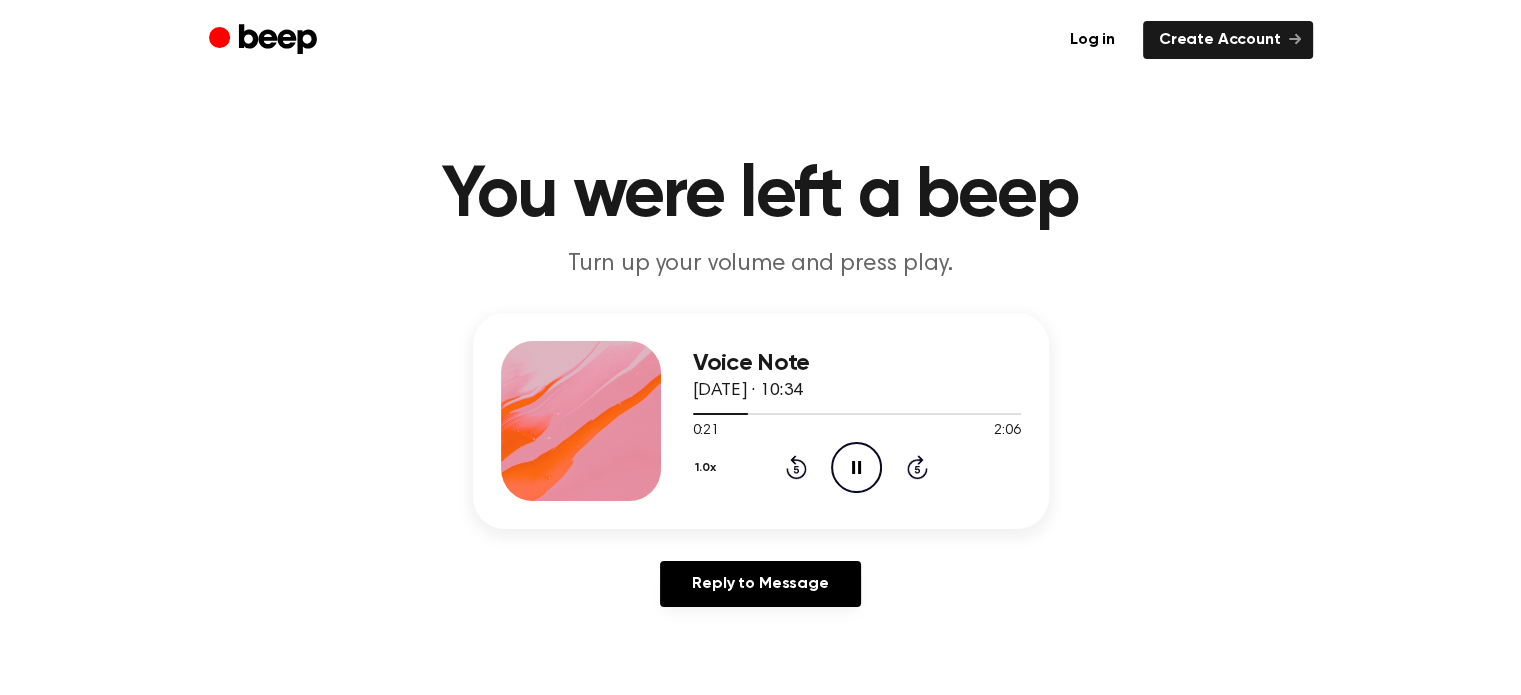 click 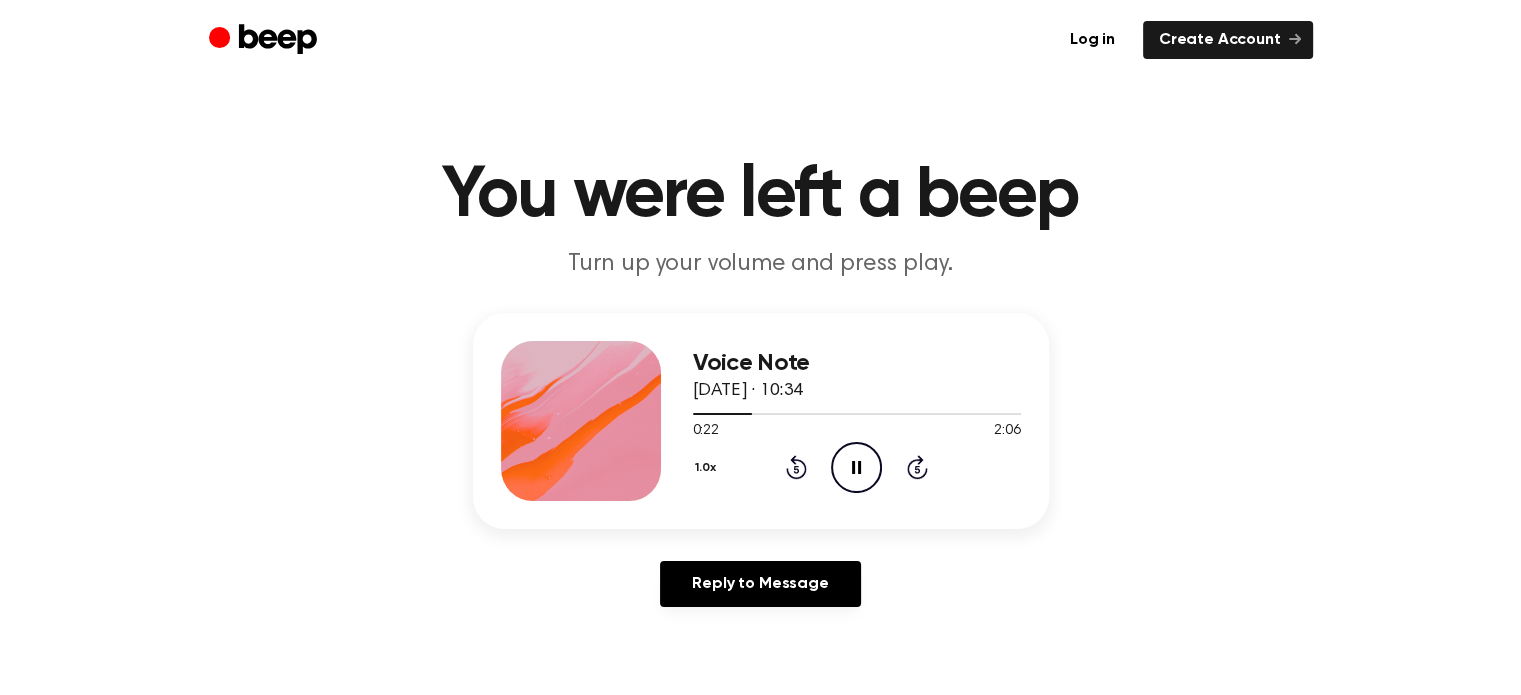 click on "Rewind 5 seconds" 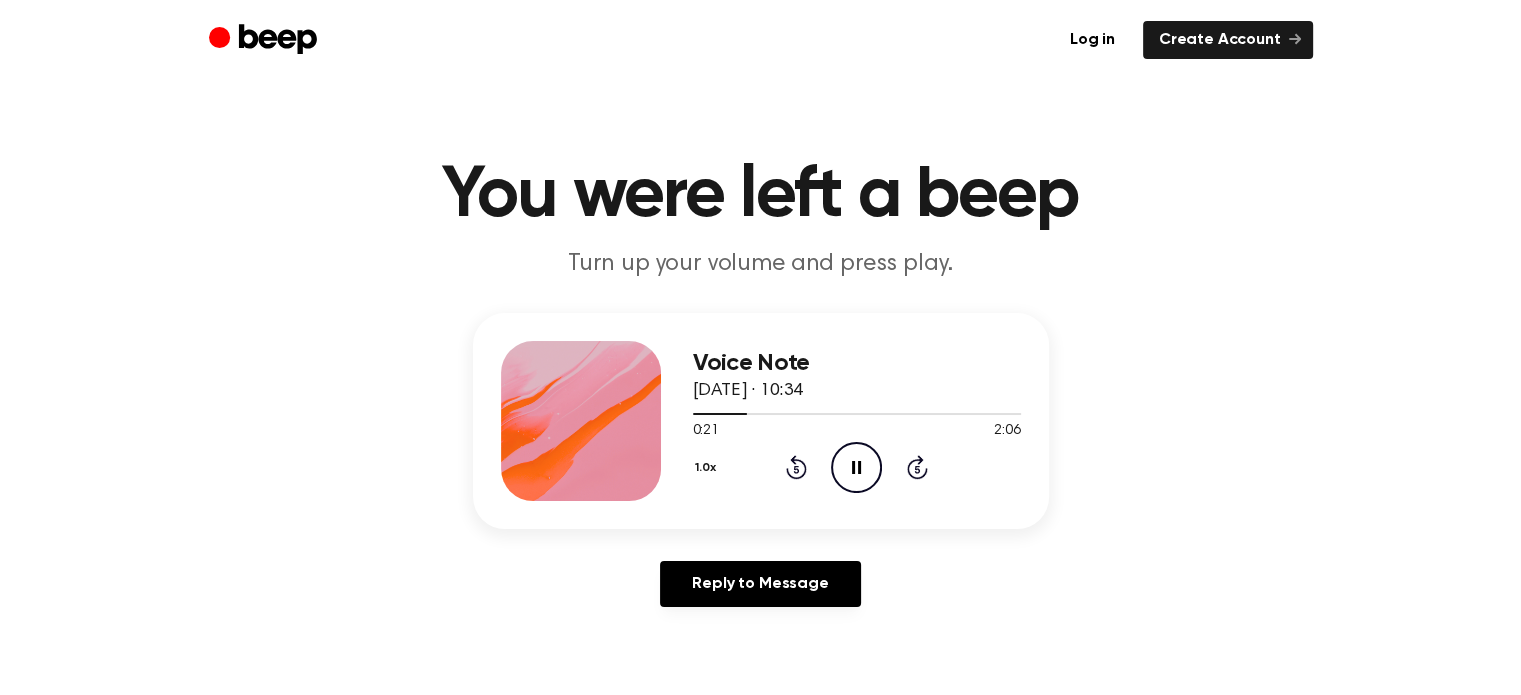 click on "Pause Audio" 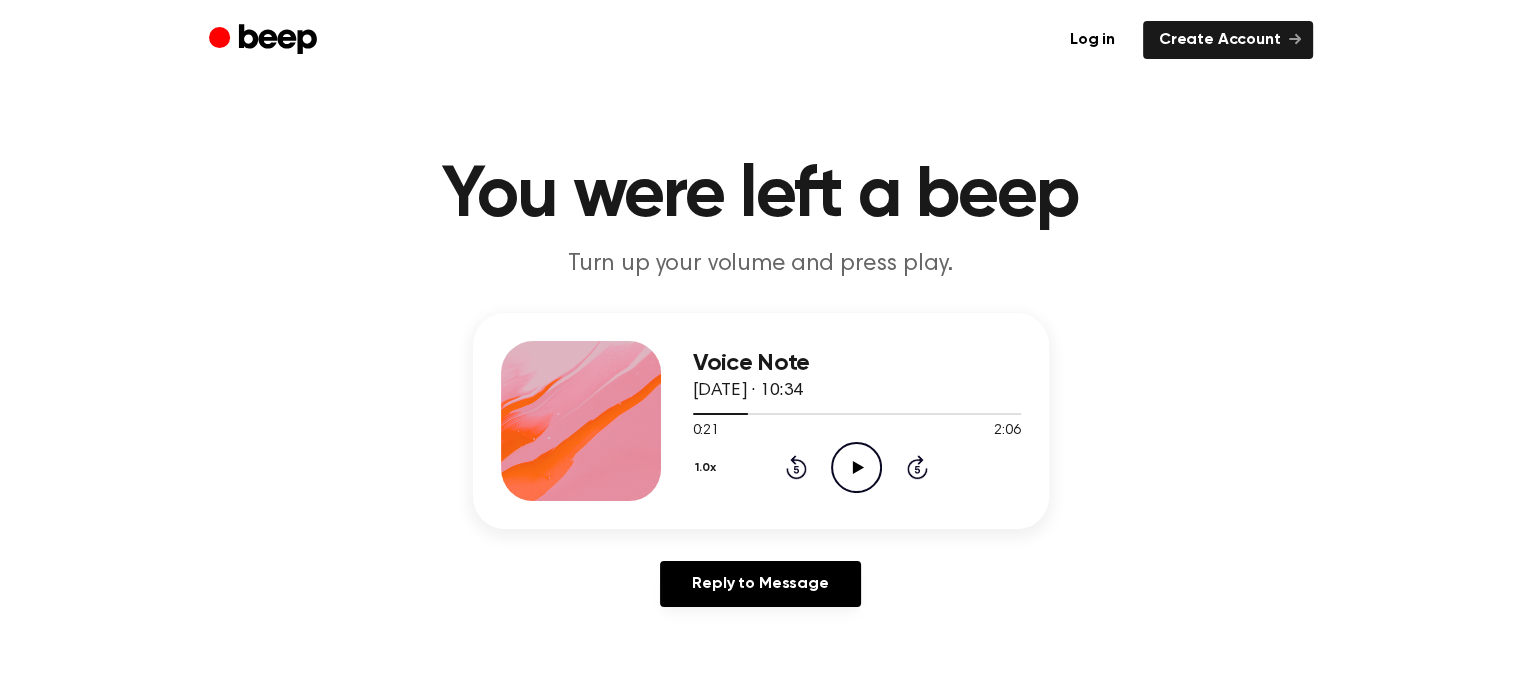 click on "Play Audio" 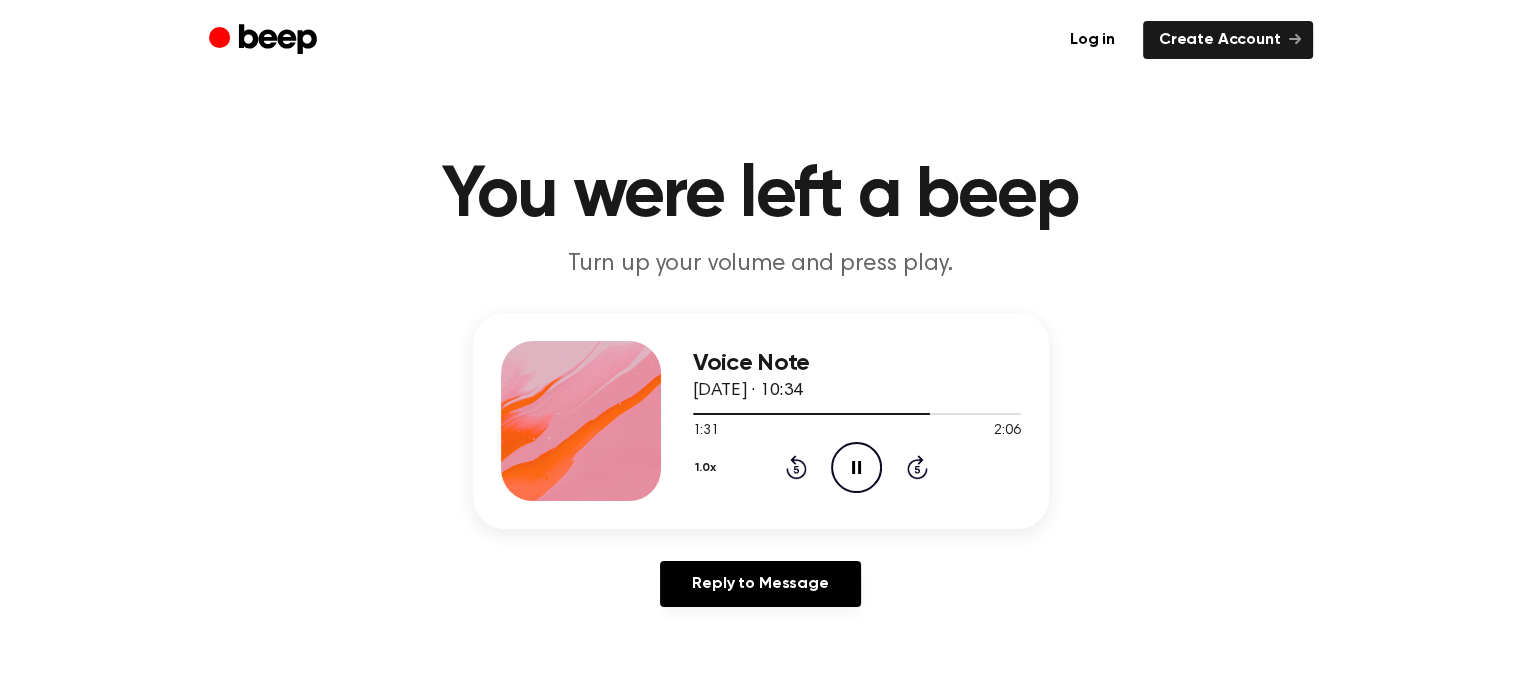 click on "Pause Audio" 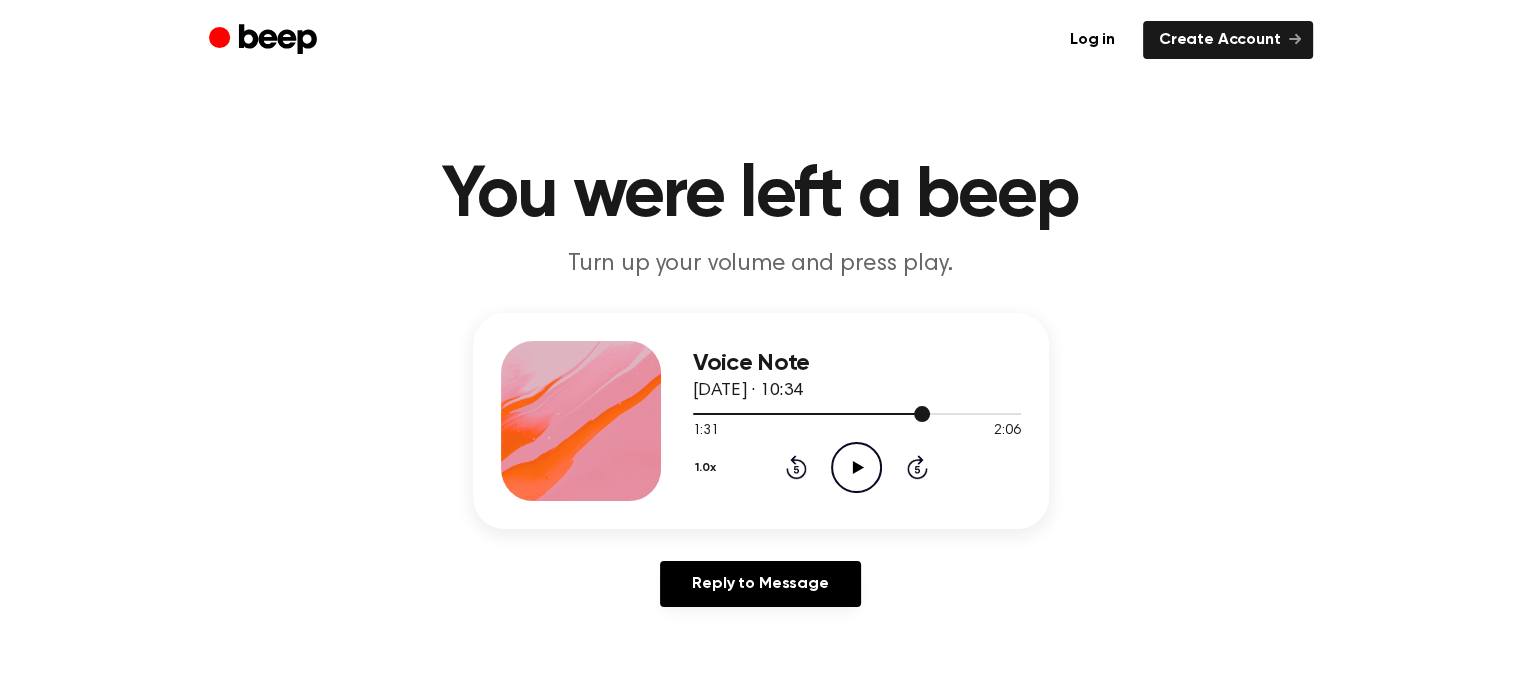 click at bounding box center [811, 414] 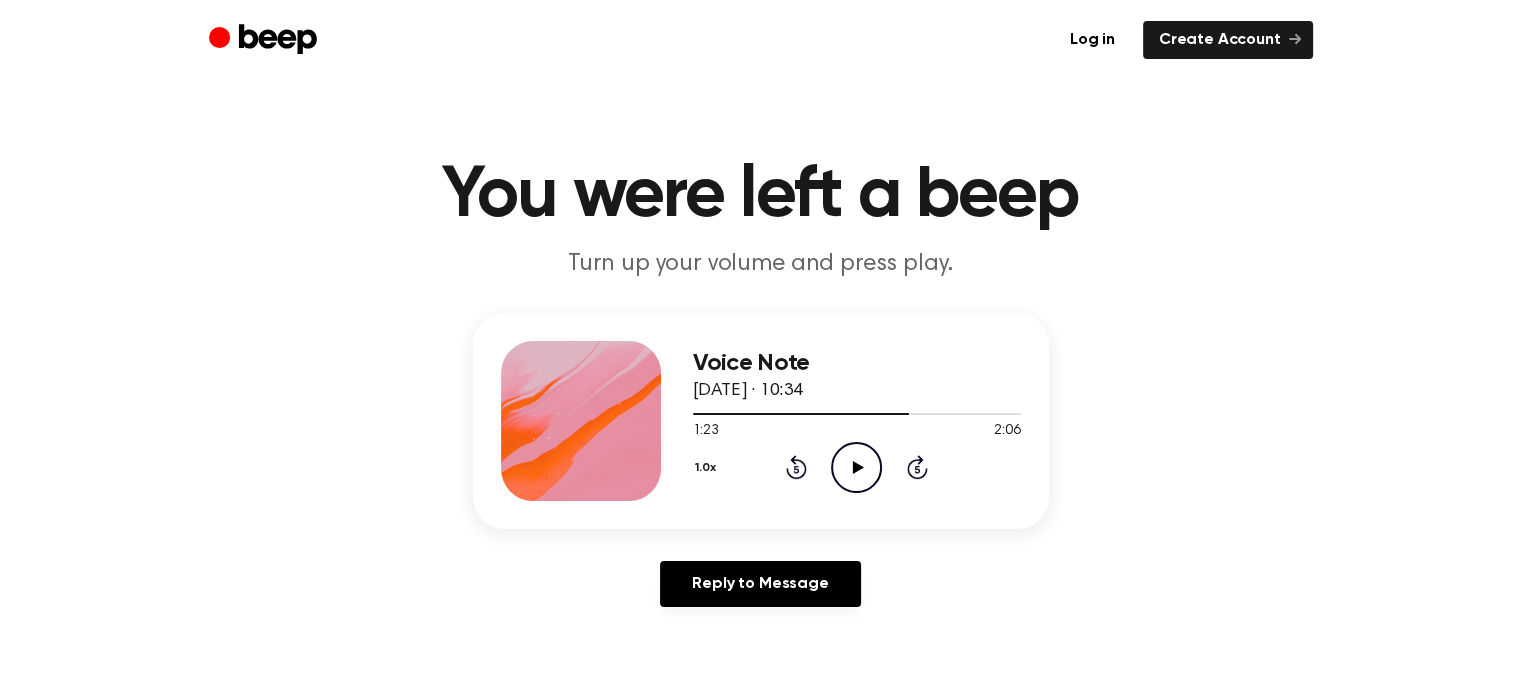 click 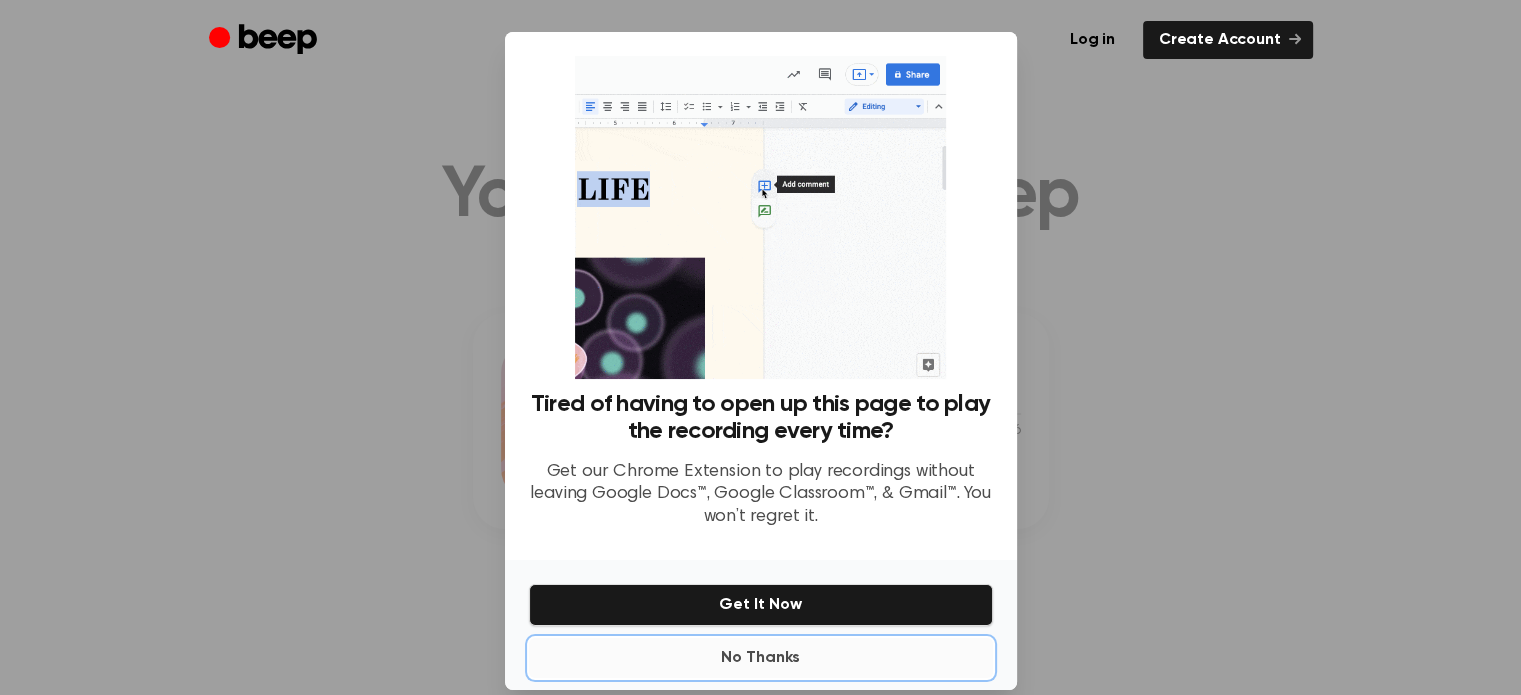 click on "No Thanks" at bounding box center [761, 658] 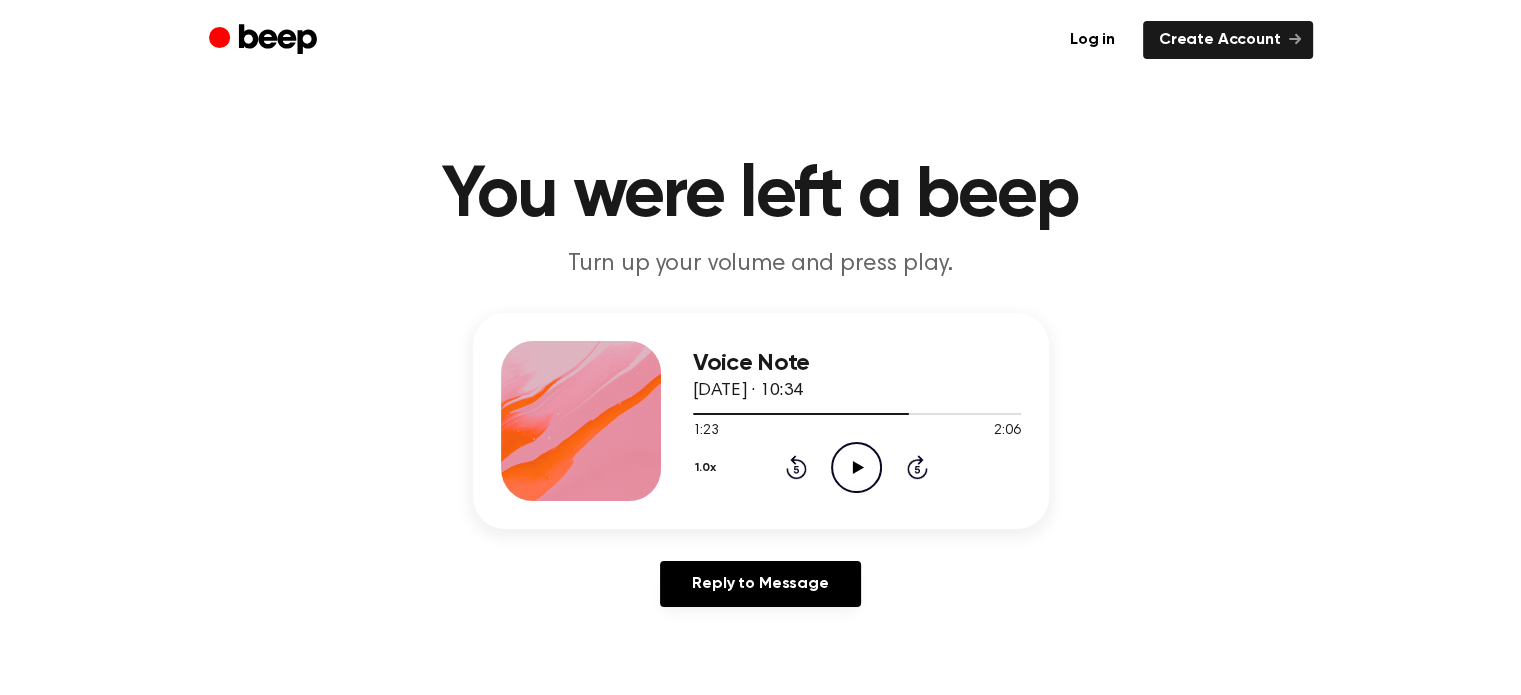 click on "Play Audio" 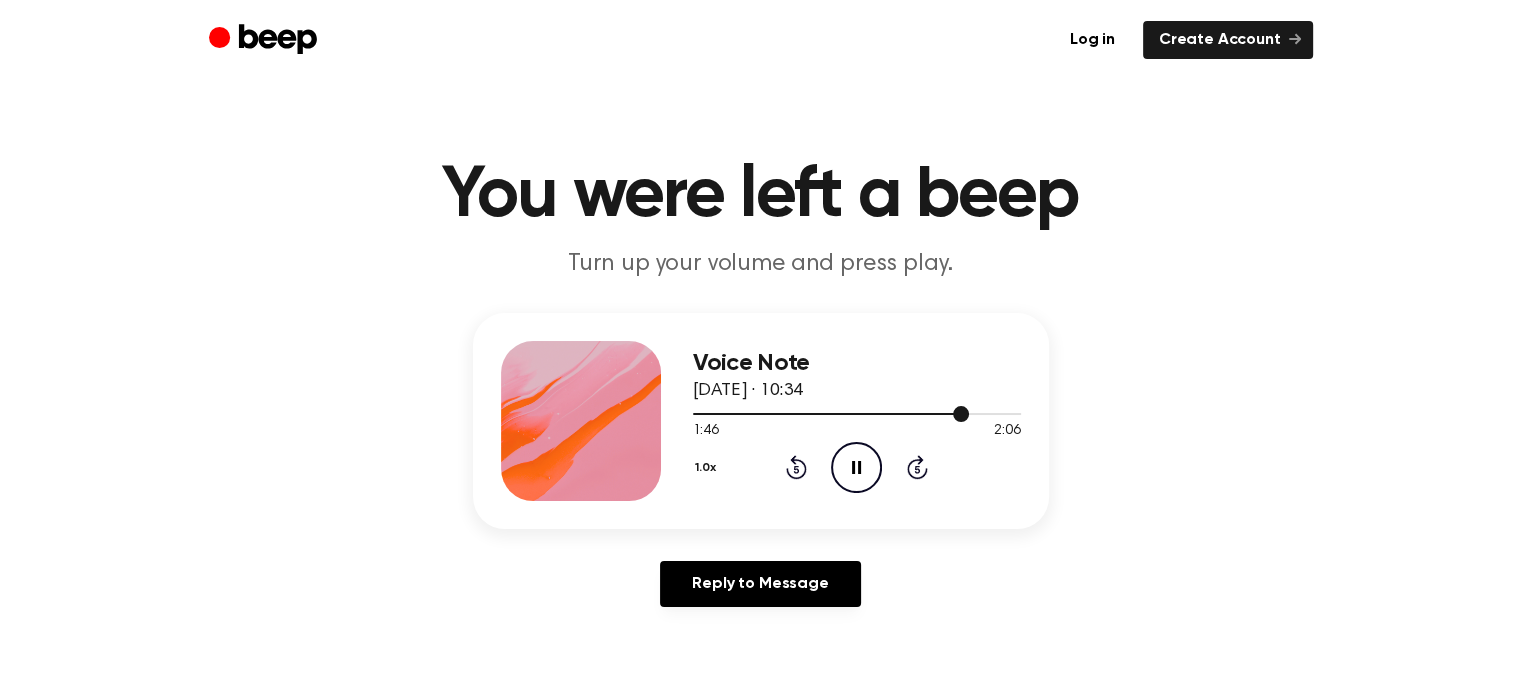 click at bounding box center (831, 414) 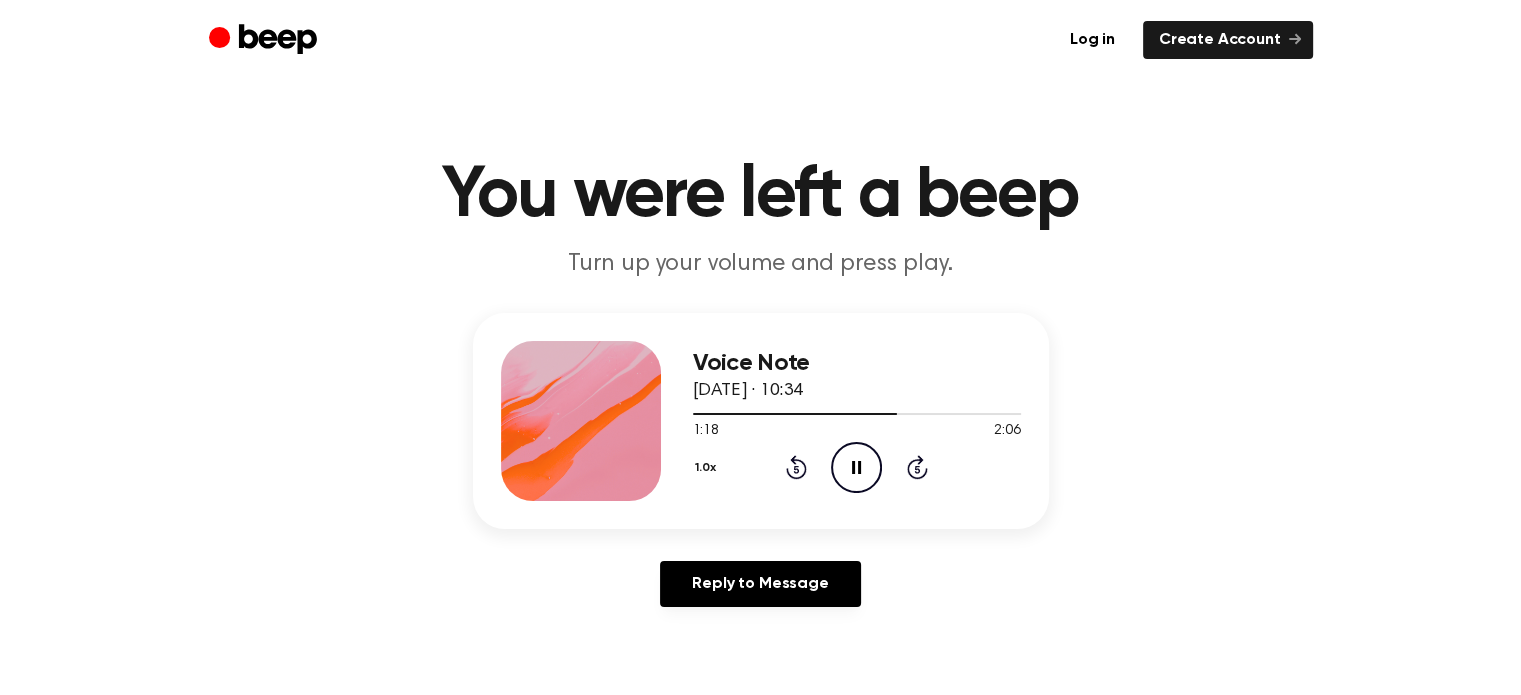 click on "Pause Audio" 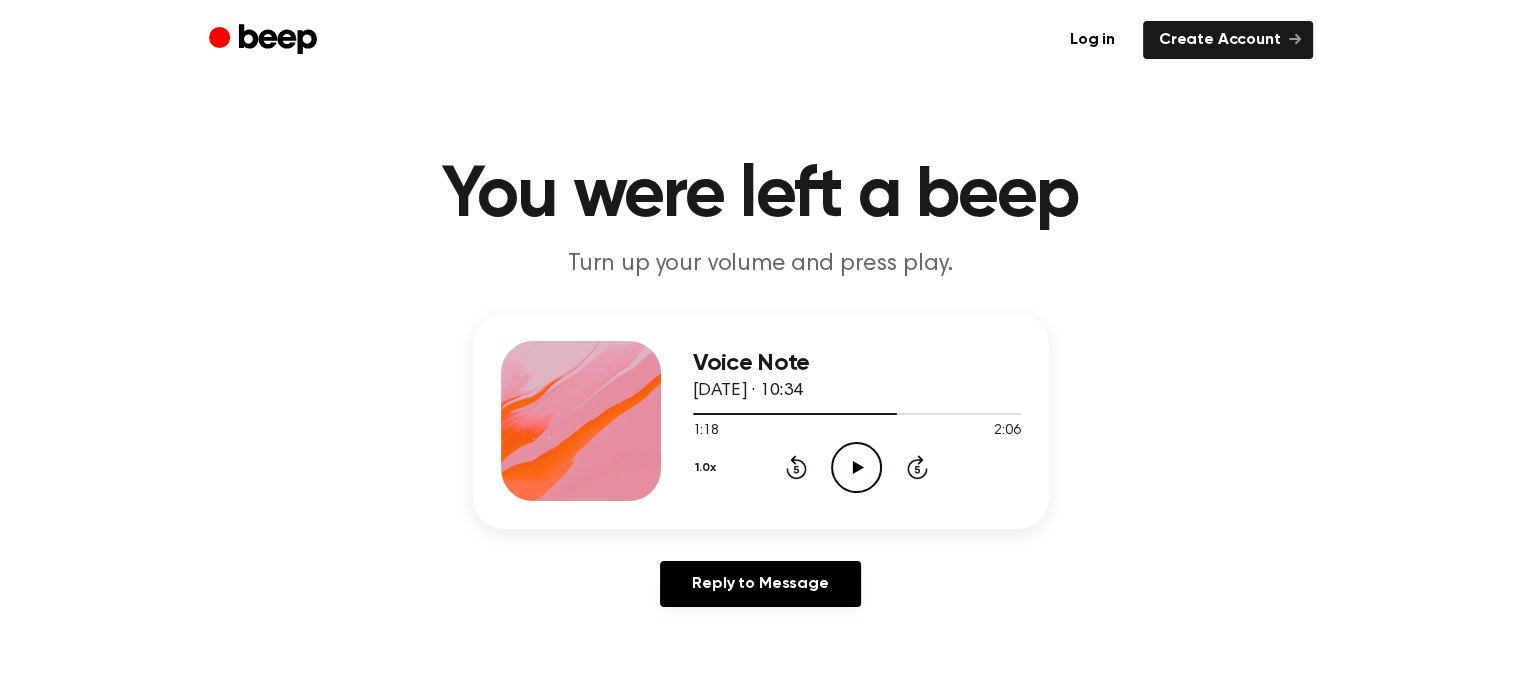 click on "Play Audio" 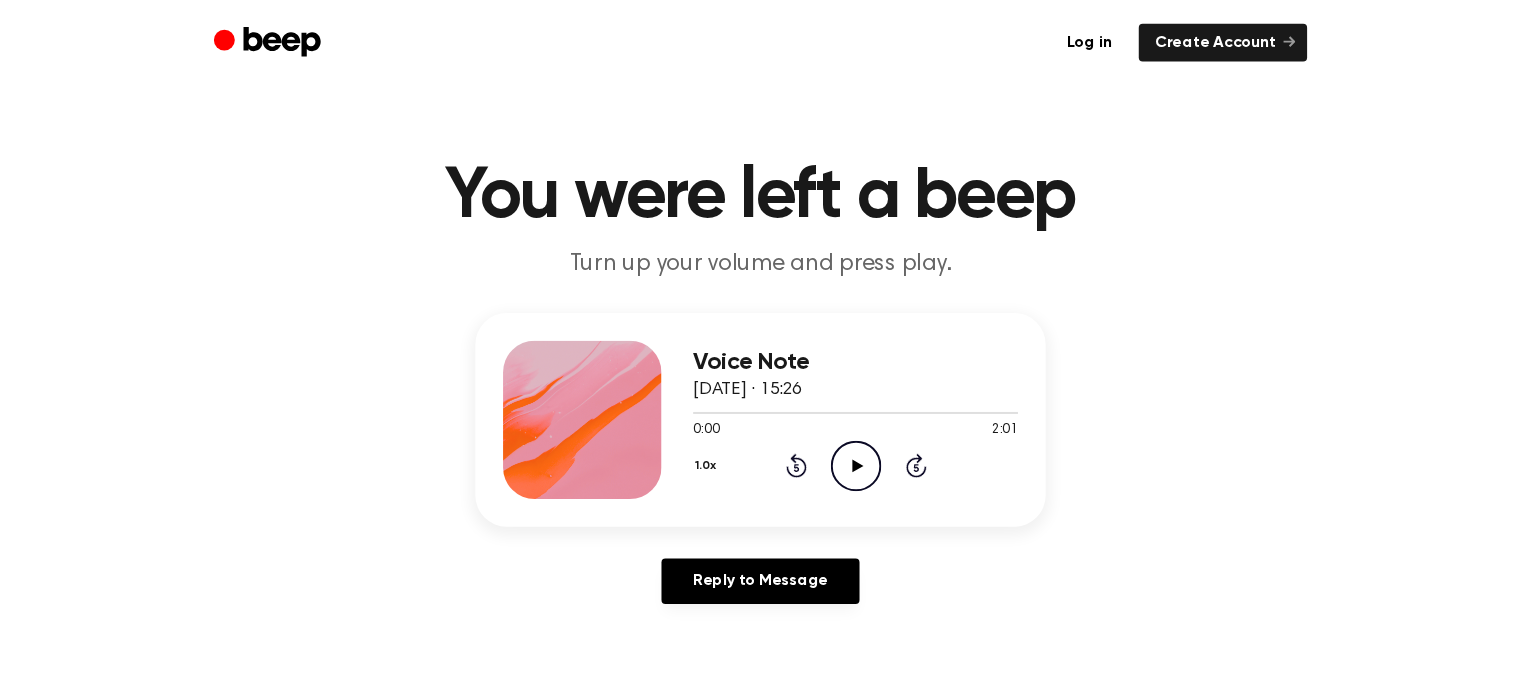 scroll, scrollTop: 0, scrollLeft: 0, axis: both 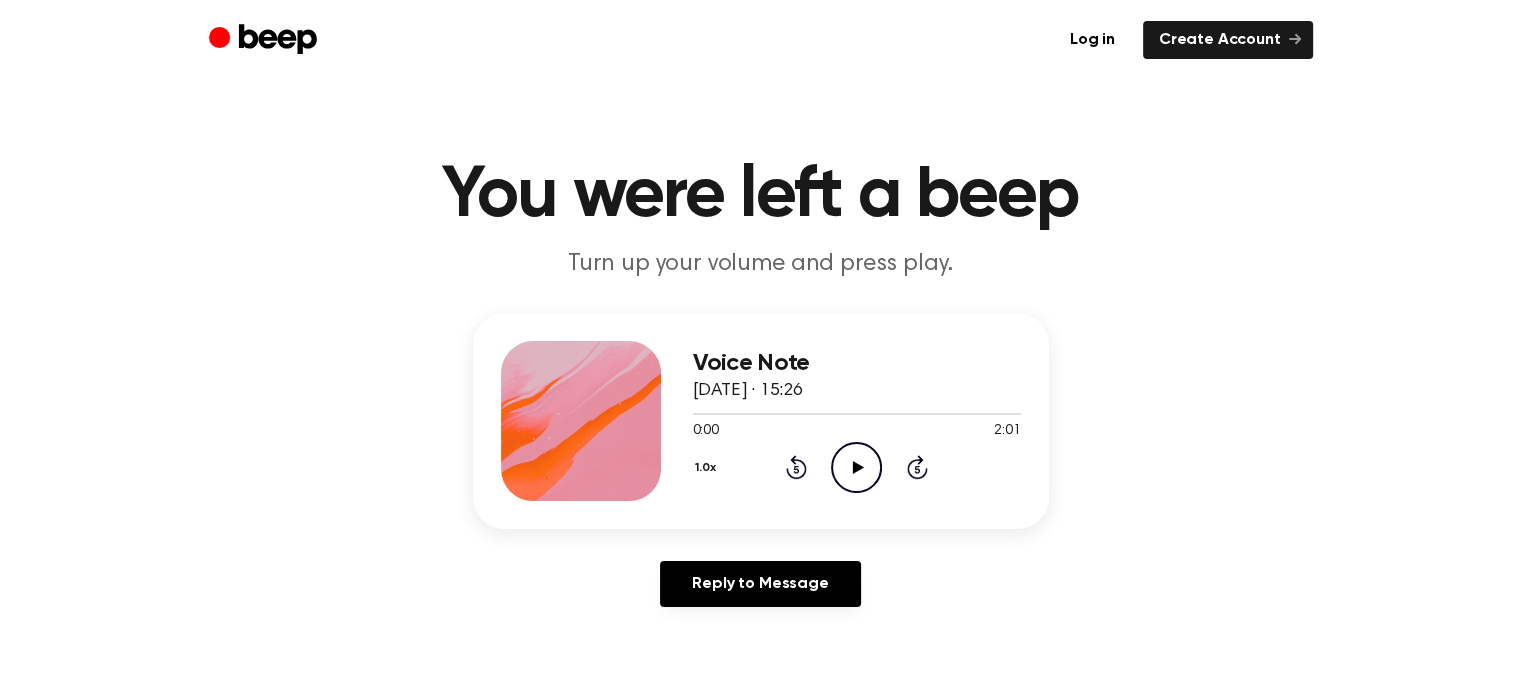 click on "Play Audio" 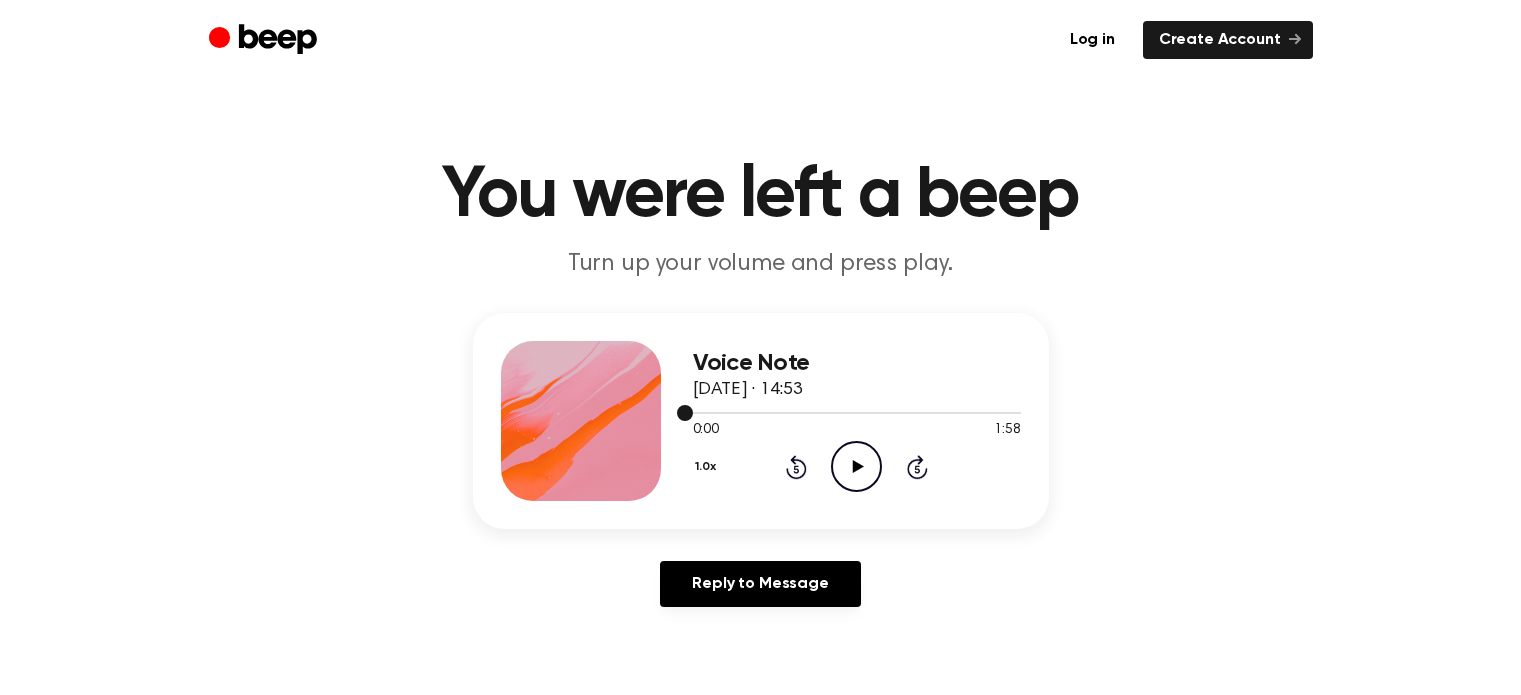 scroll, scrollTop: 0, scrollLeft: 0, axis: both 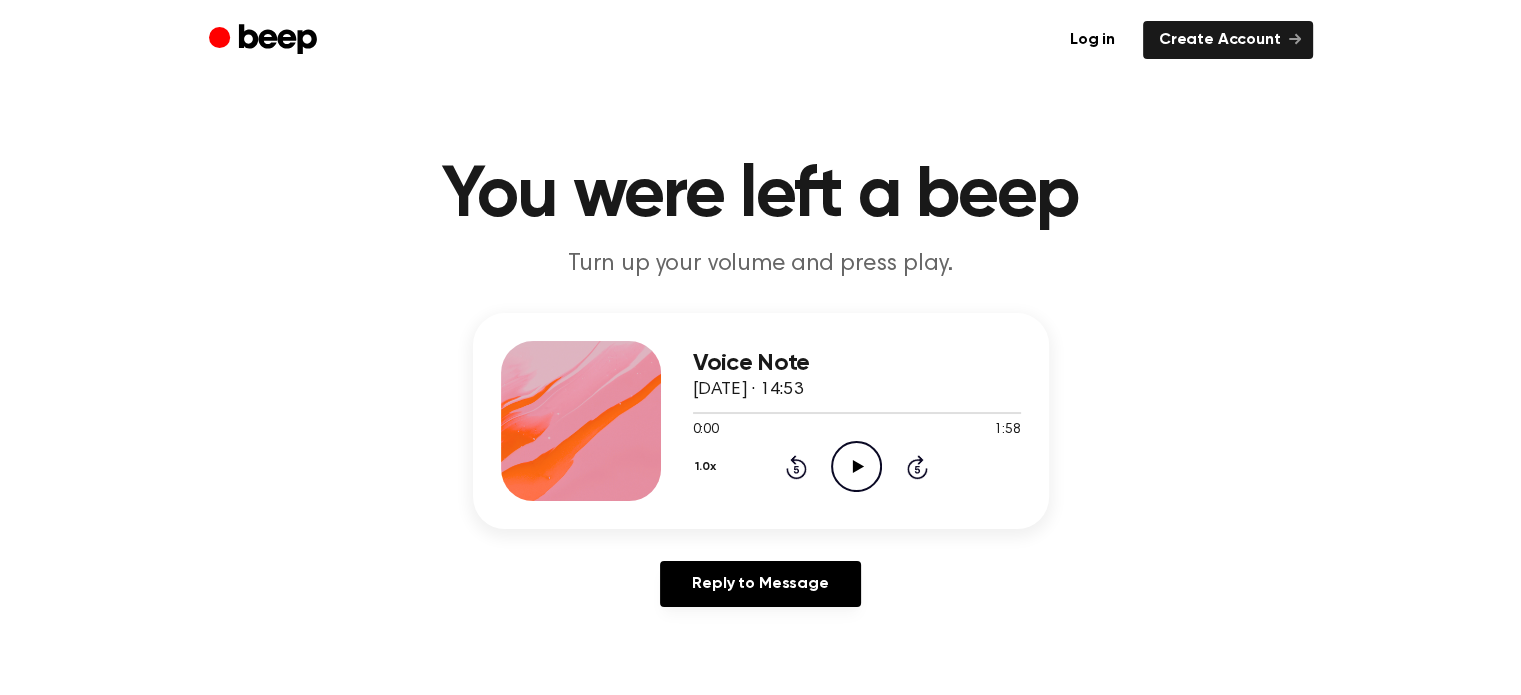 click on "Play Audio" 